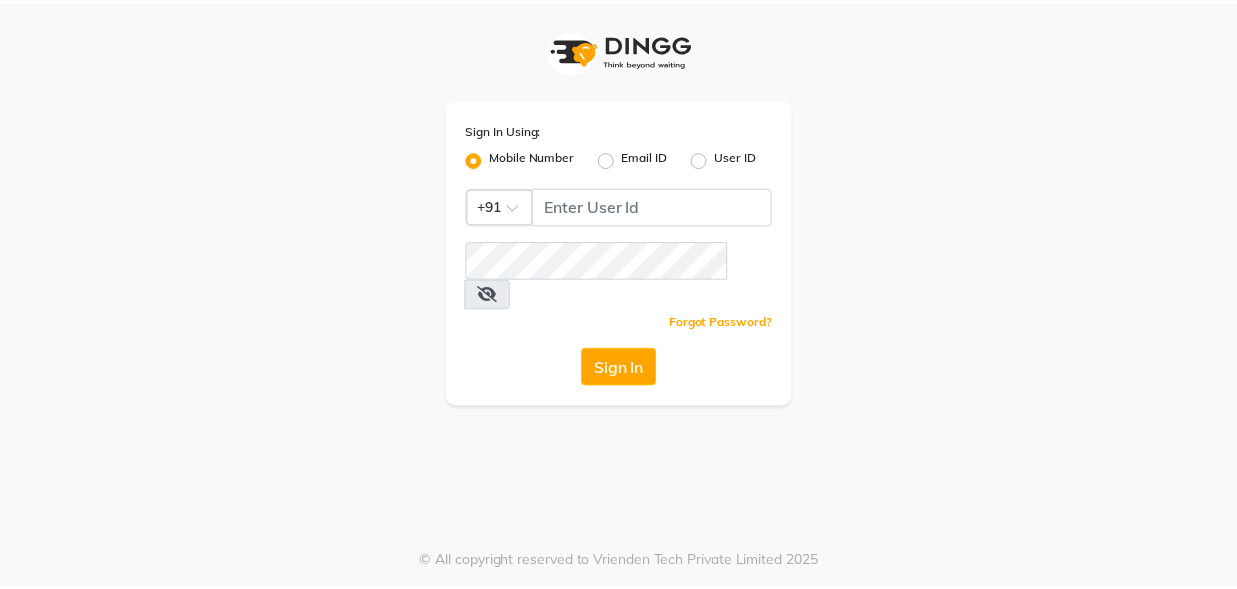 scroll, scrollTop: 0, scrollLeft: 0, axis: both 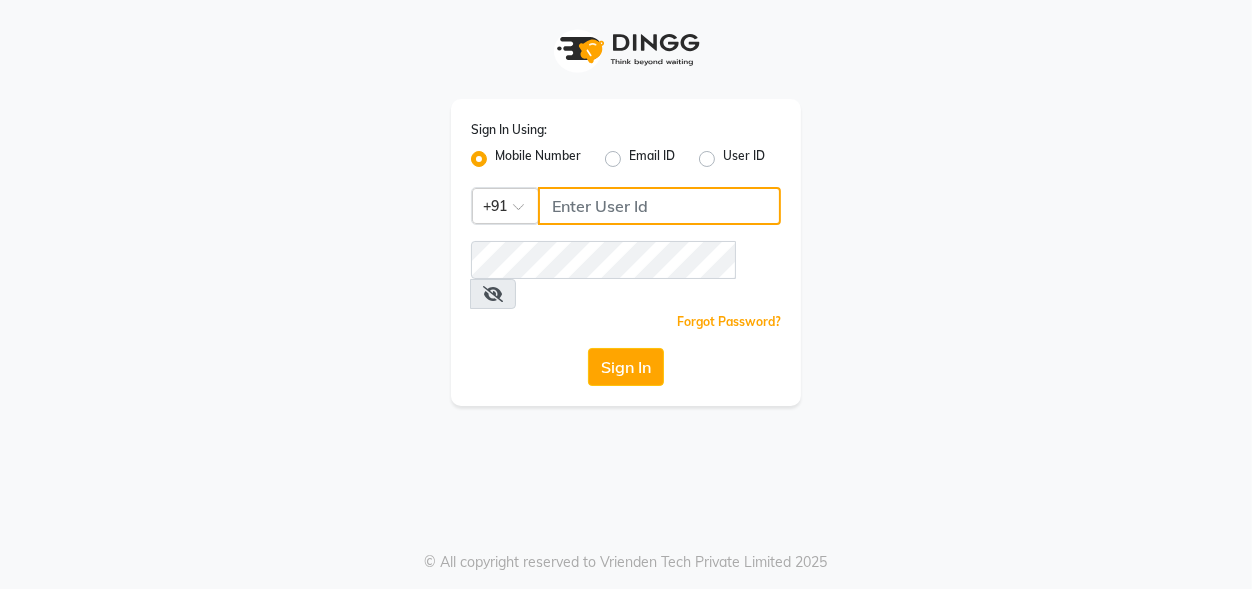 click 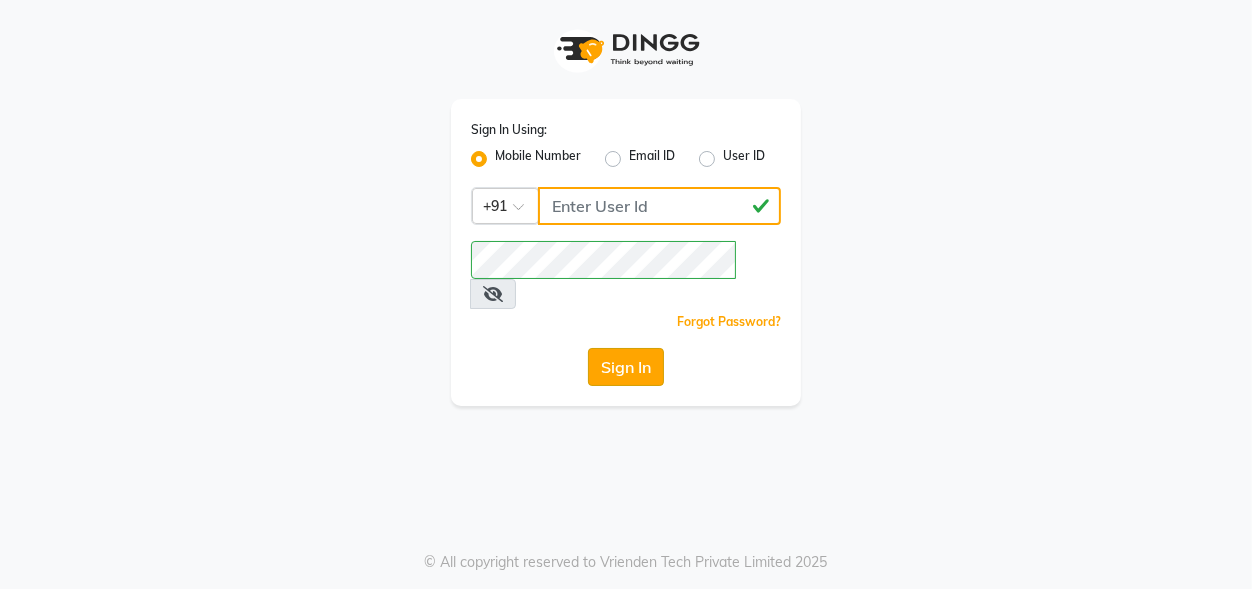 type on "[PHONE]" 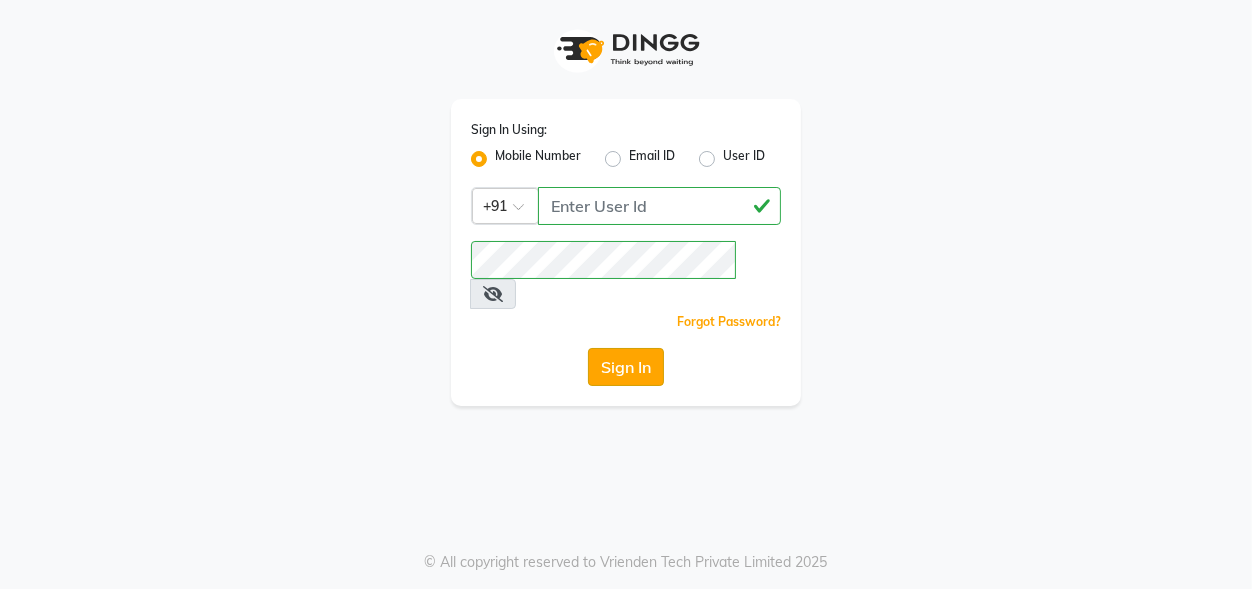 click on "Sign In" 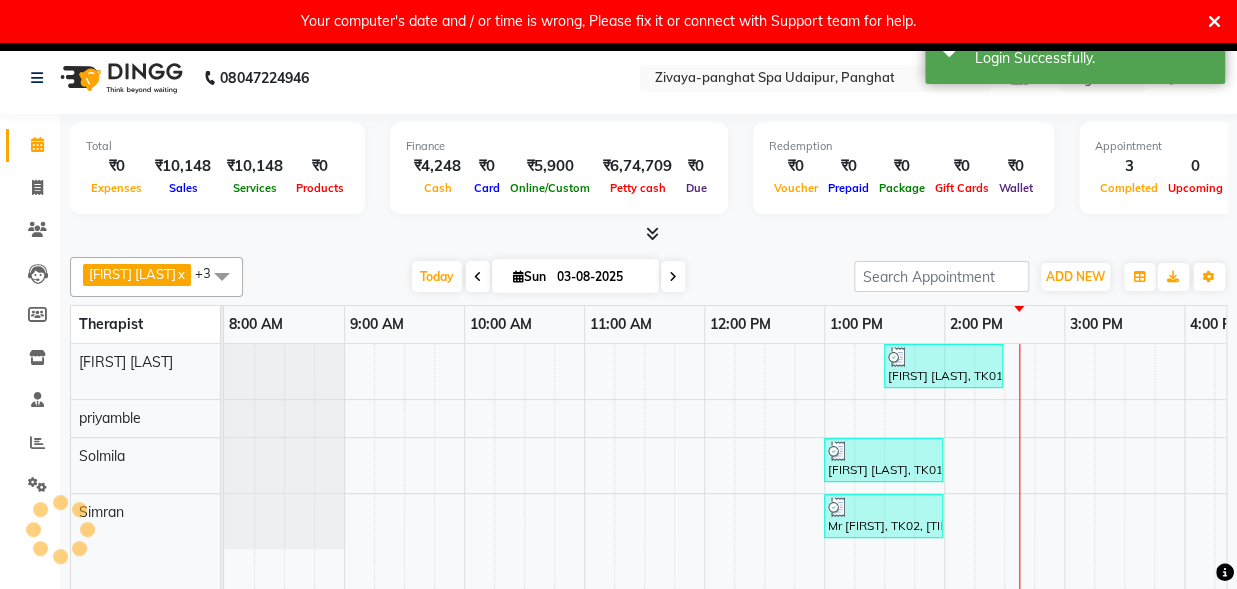scroll, scrollTop: 0, scrollLeft: 0, axis: both 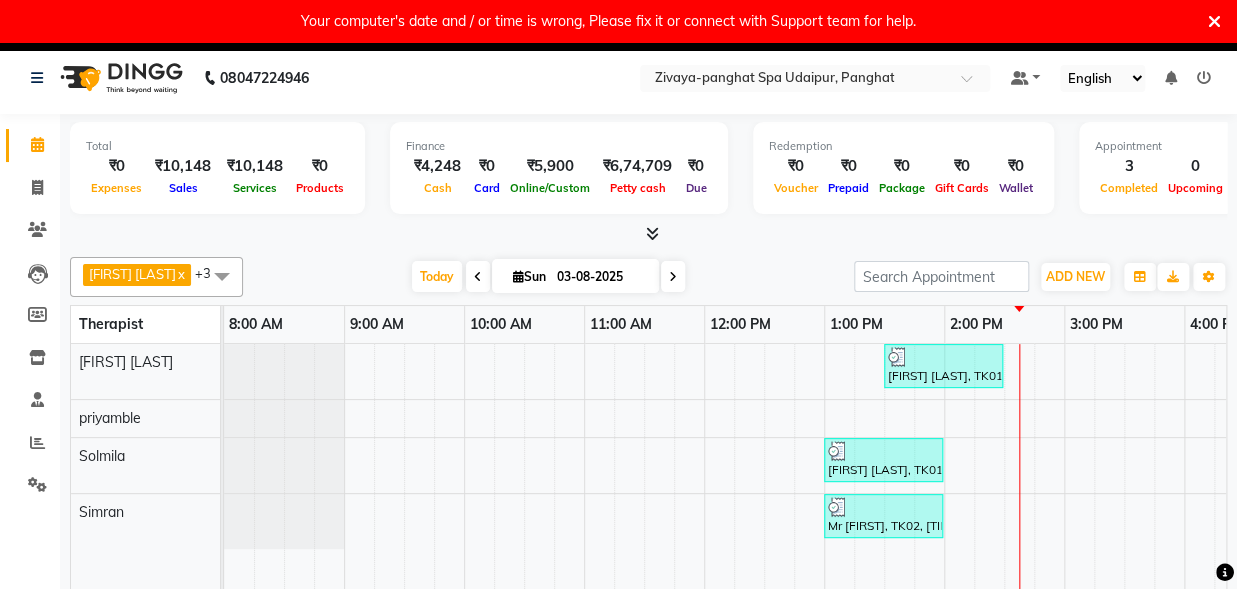 click on "3:00 PM" at bounding box center [1096, 324] 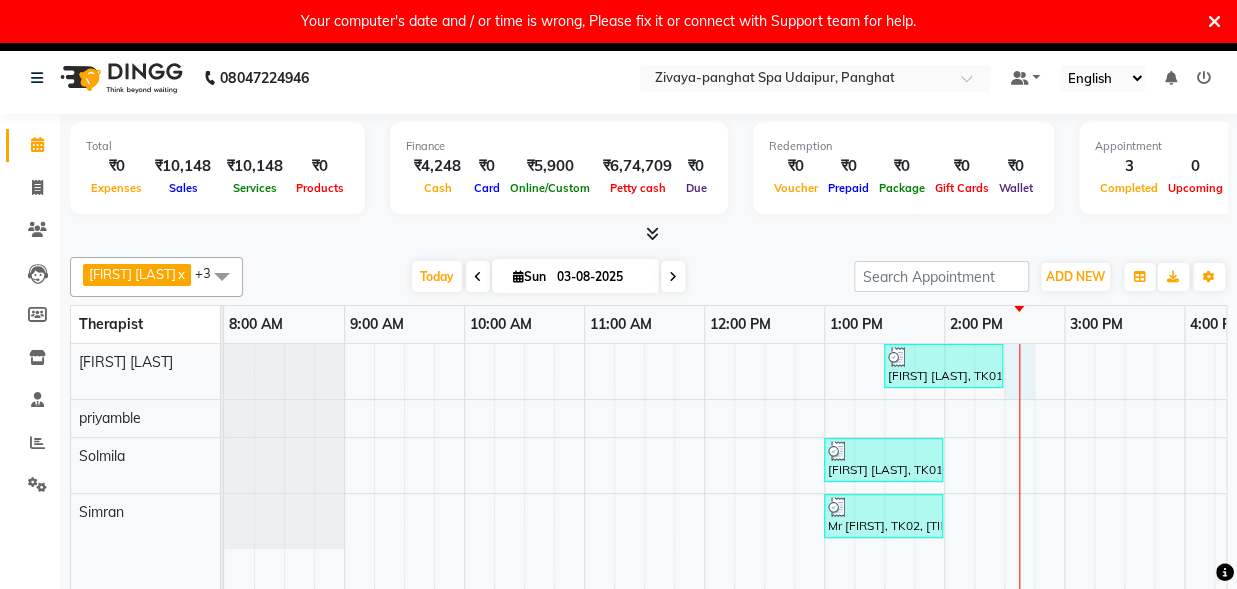 click on "pulkit satish, TK01, 01:30 PM-02:30 PM, Deep Relaxation - 60 Mins     pulkit satish, TK01, 01:00 PM-02:00 PM, Deep Relaxation - 60 Mins     Mr Shreansh, TK02, 01:00 PM-02:00 PM, Deep Relaxation - 60 Mins" at bounding box center (1124, 477) 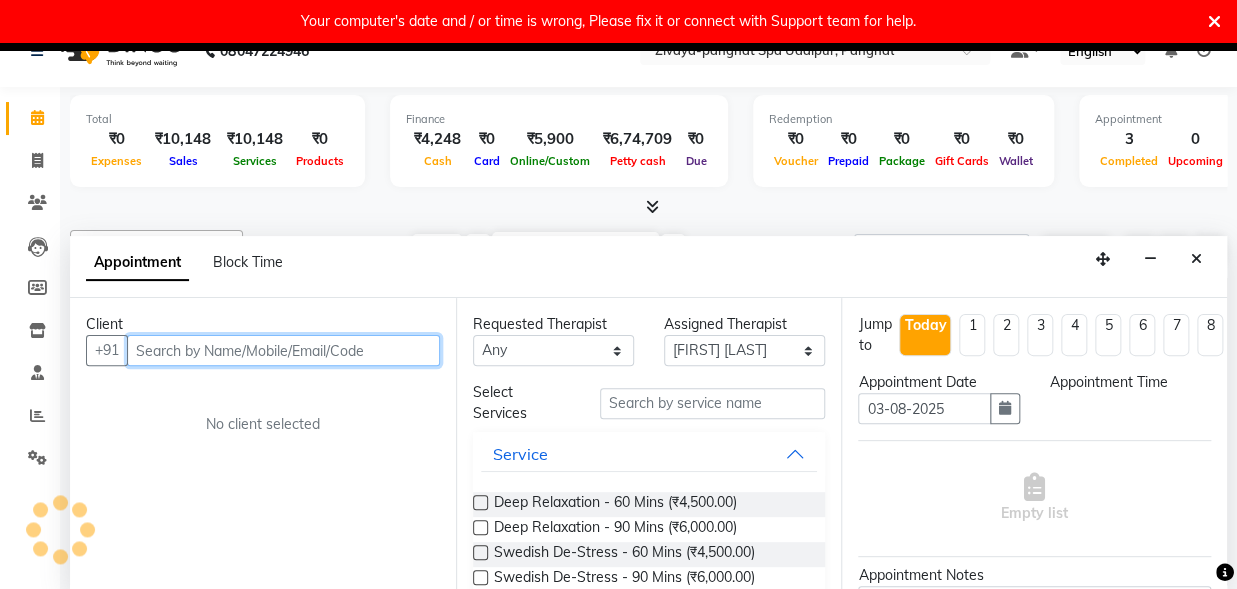 select on "870" 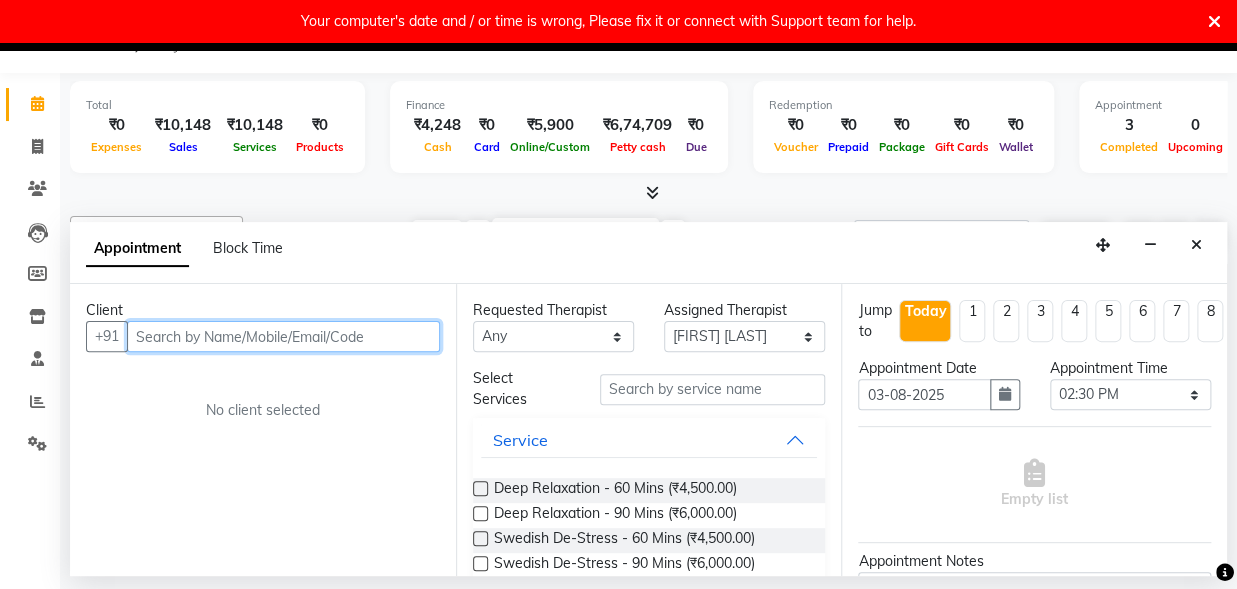 scroll, scrollTop: 42, scrollLeft: 0, axis: vertical 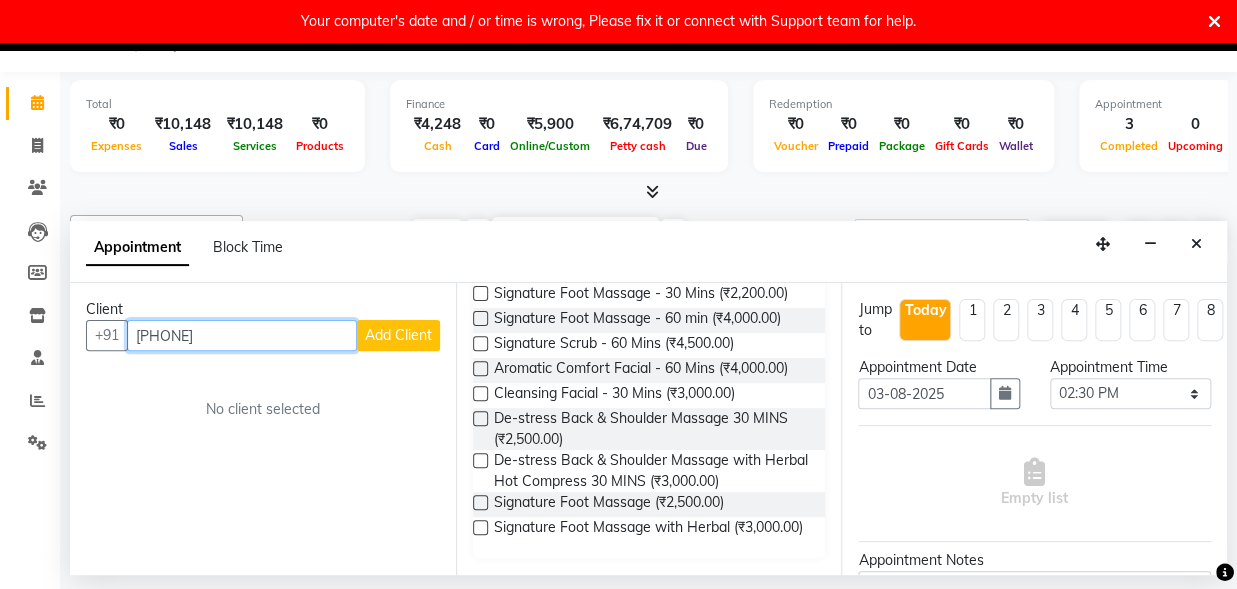 type on "[PHONE]" 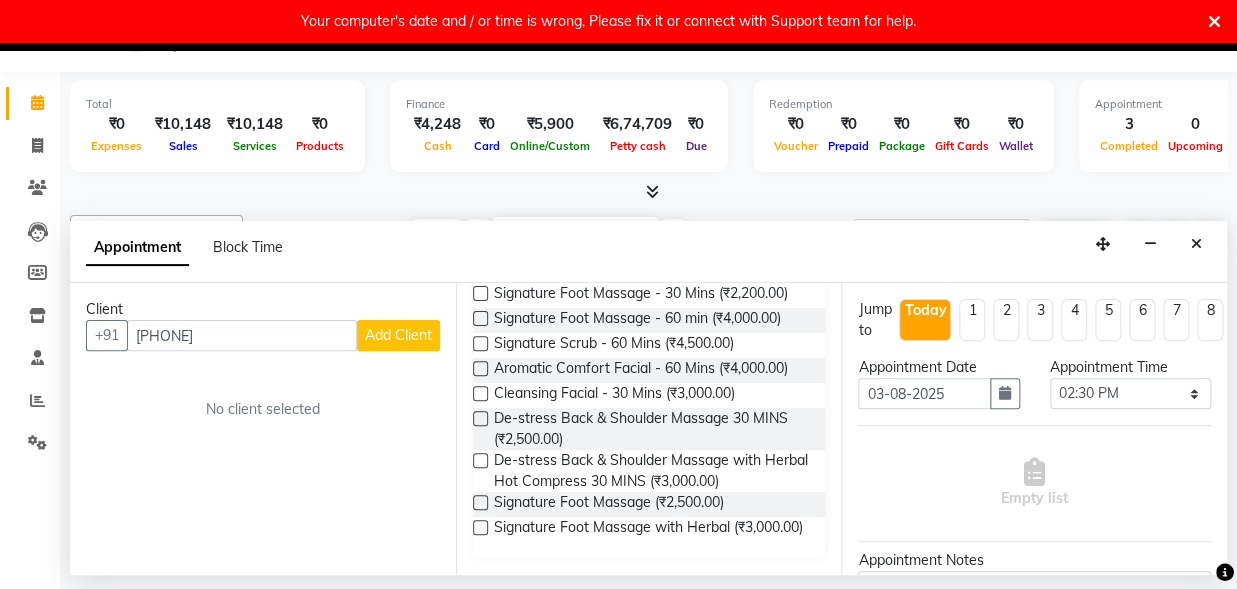 click on "Add Client" at bounding box center (398, 335) 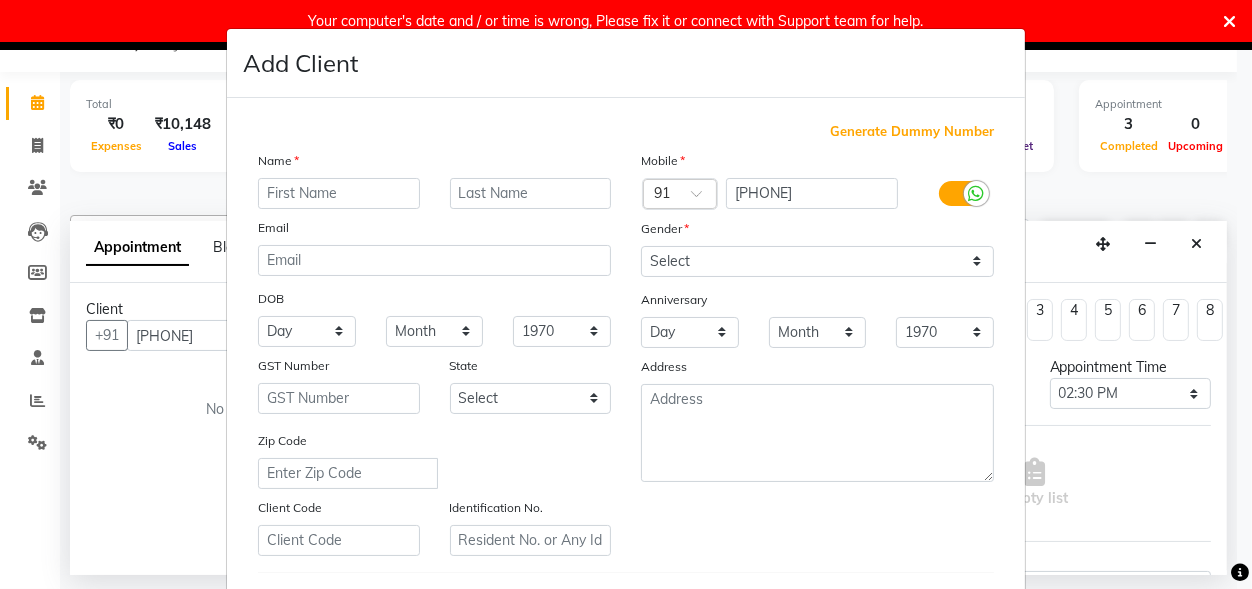 click at bounding box center [339, 193] 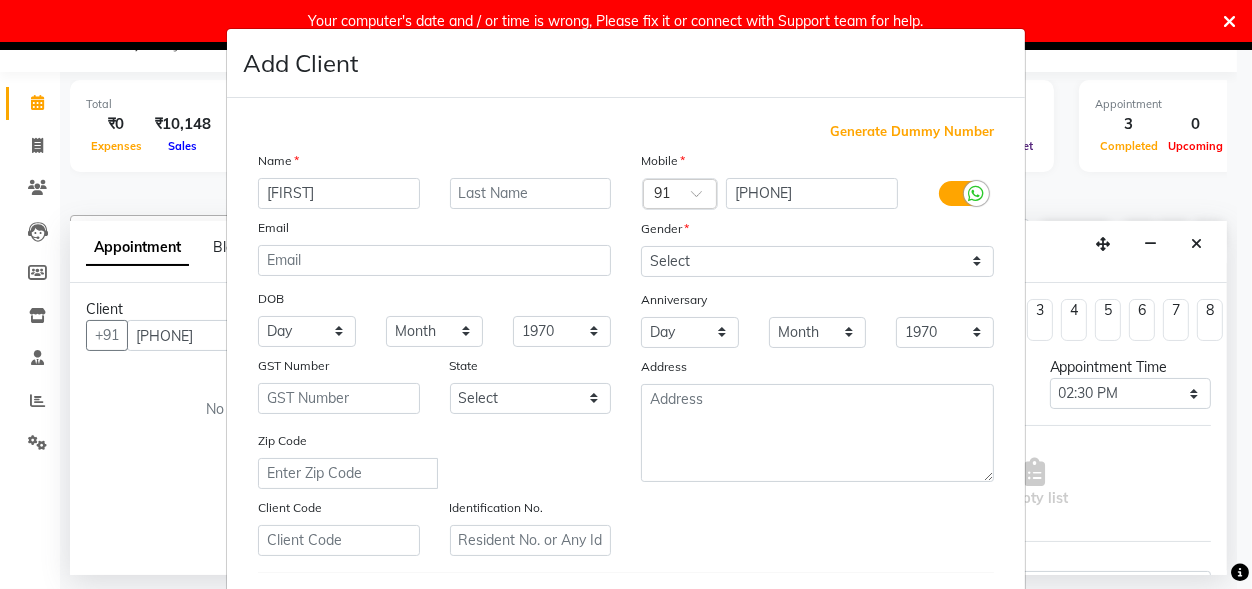 type on "staish" 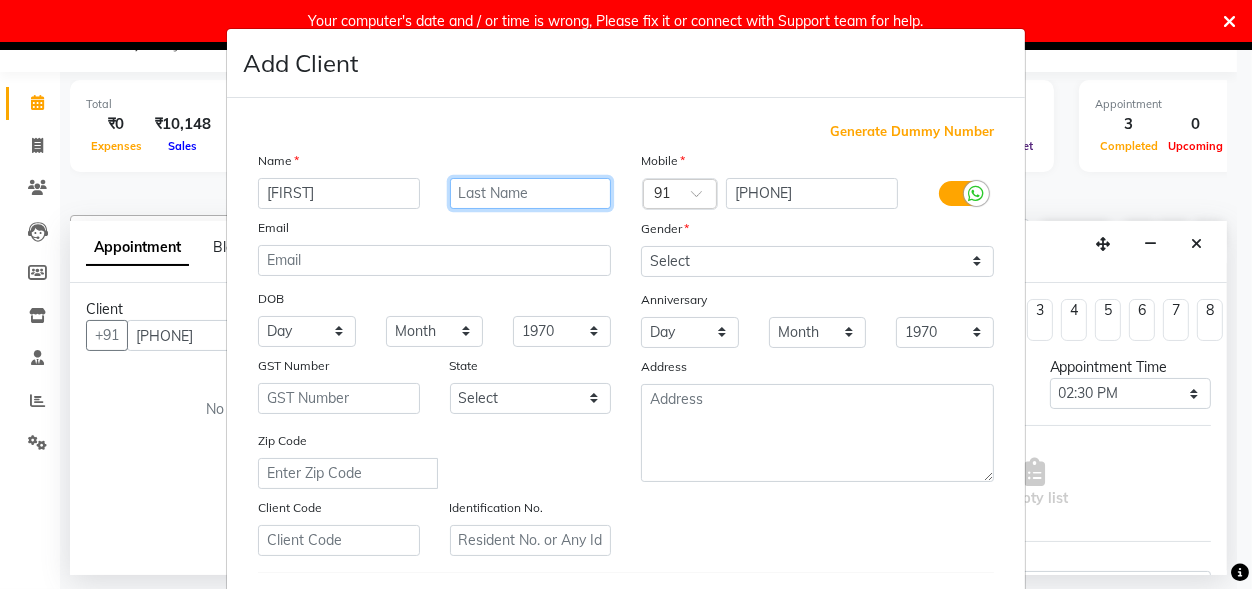 click at bounding box center [531, 193] 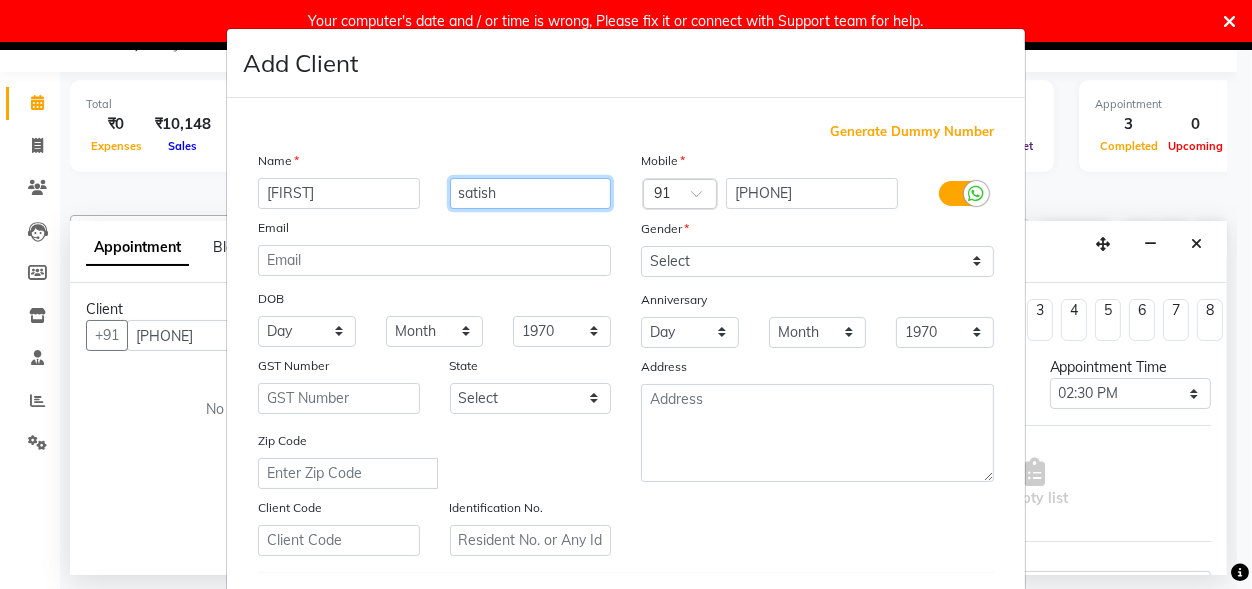type on "satish" 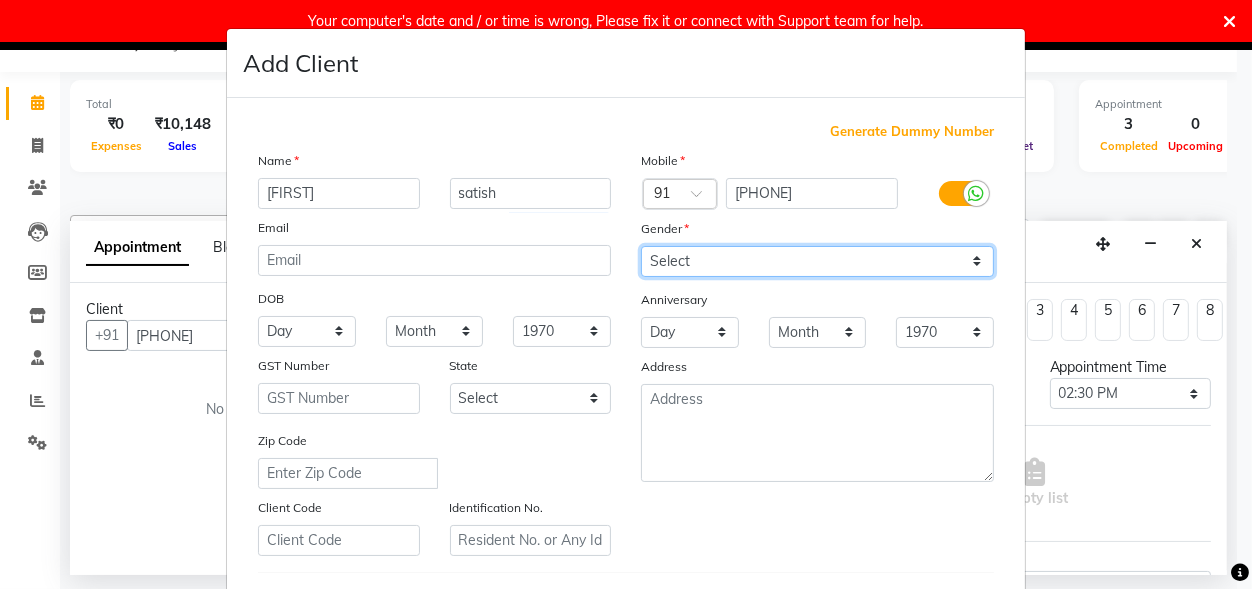 click on "Select Male Female Other Prefer Not To Say" at bounding box center (817, 261) 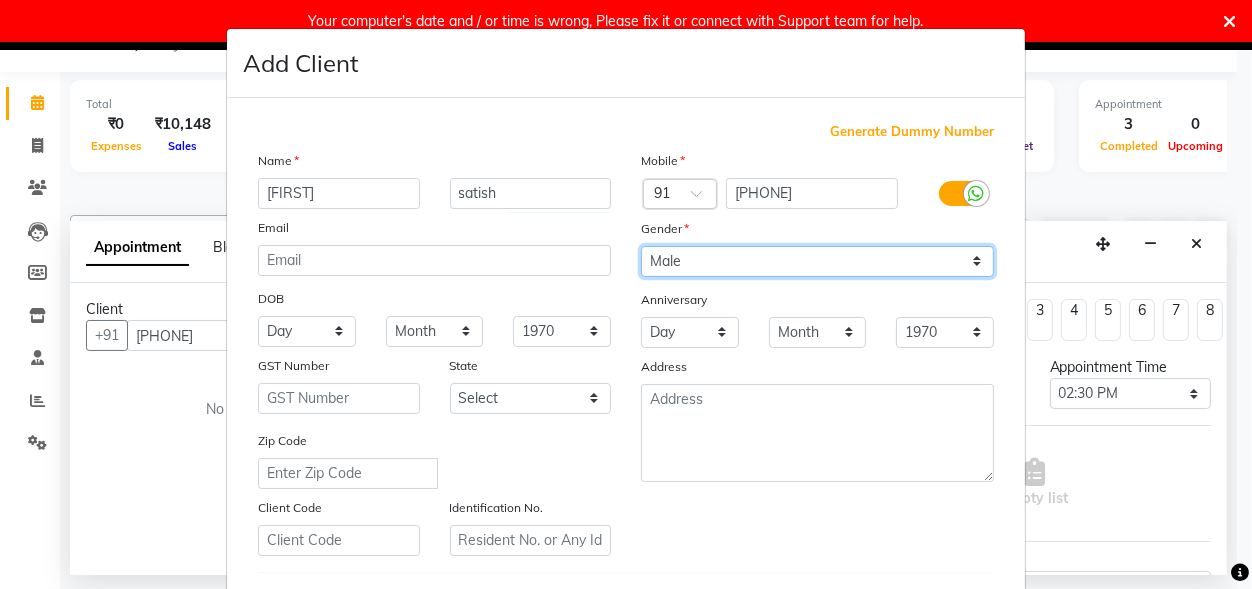 click on "Male" at bounding box center [0, 0] 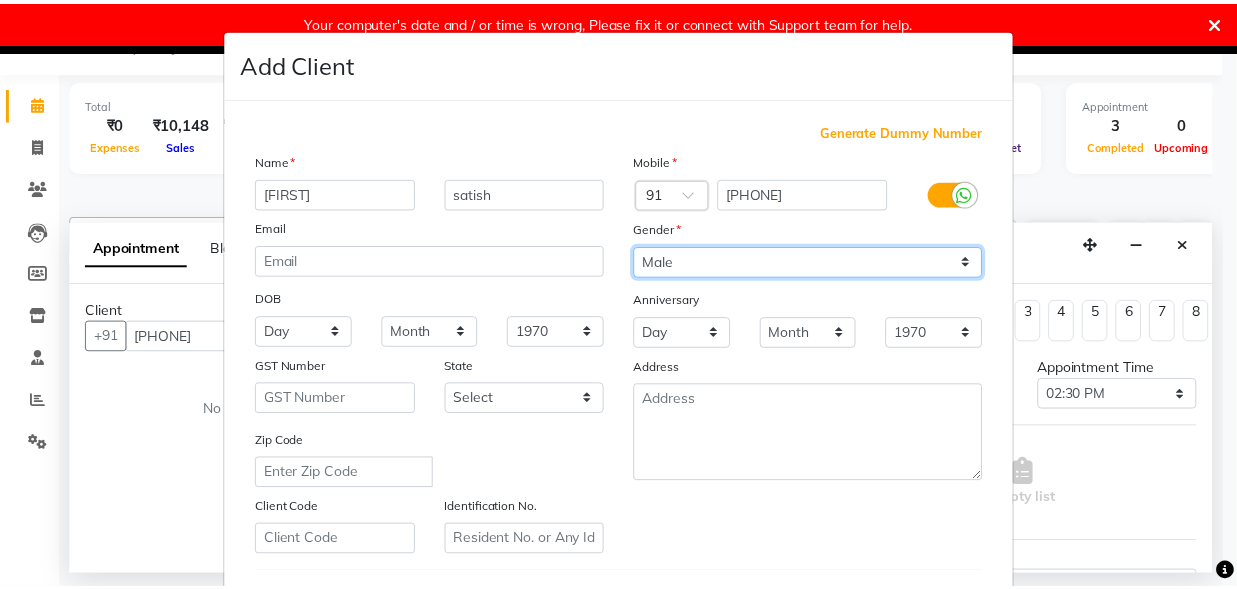 scroll, scrollTop: 313, scrollLeft: 0, axis: vertical 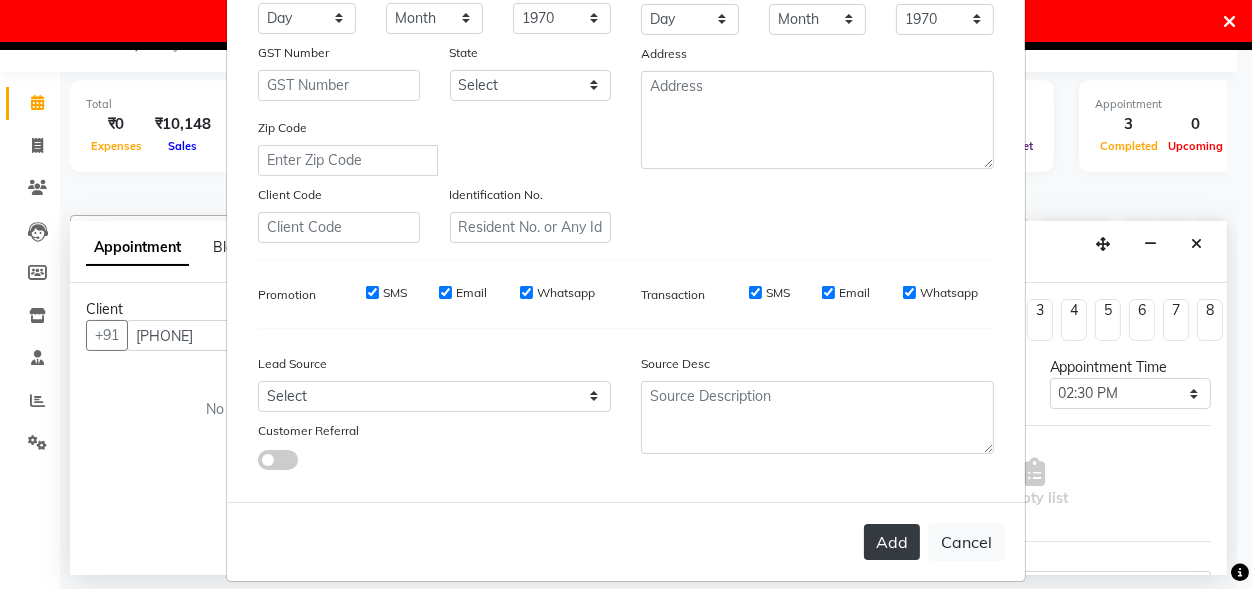 click on "Add" at bounding box center (892, 542) 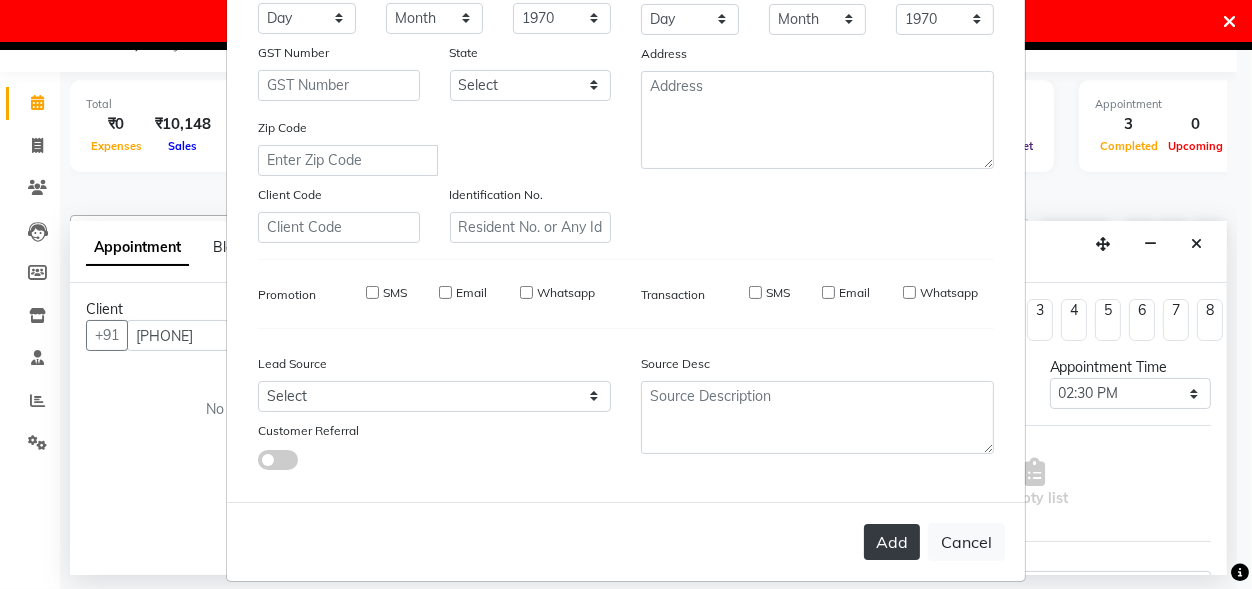 type 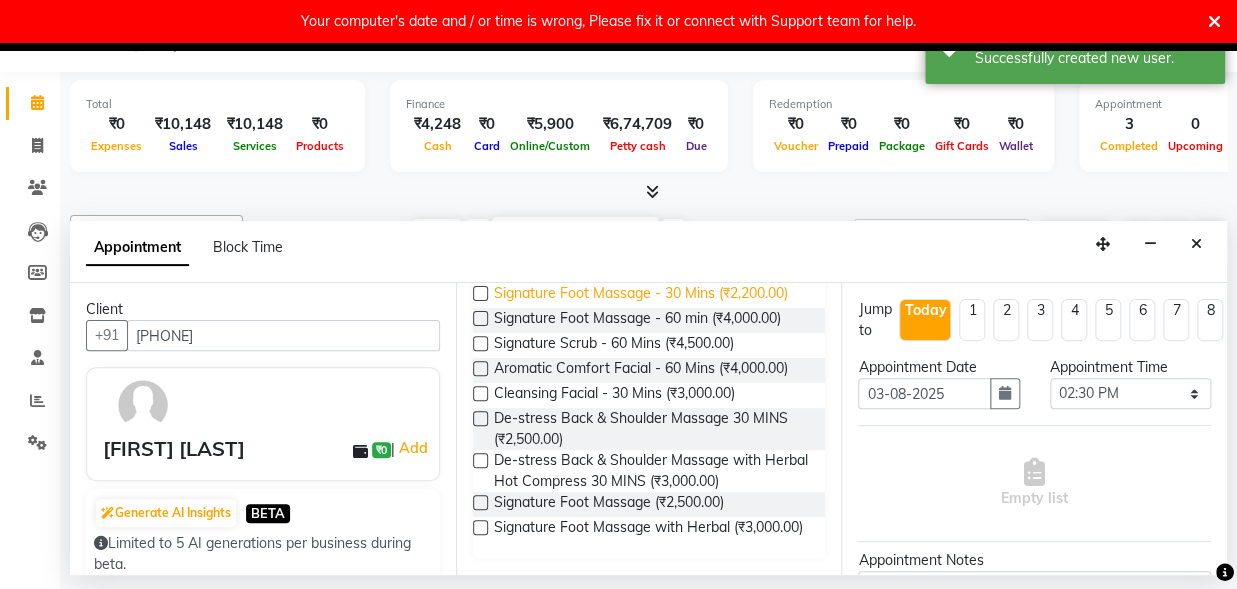 click on "Signature Foot Massage - 30 Mins (₹2,200.00)" at bounding box center [641, 295] 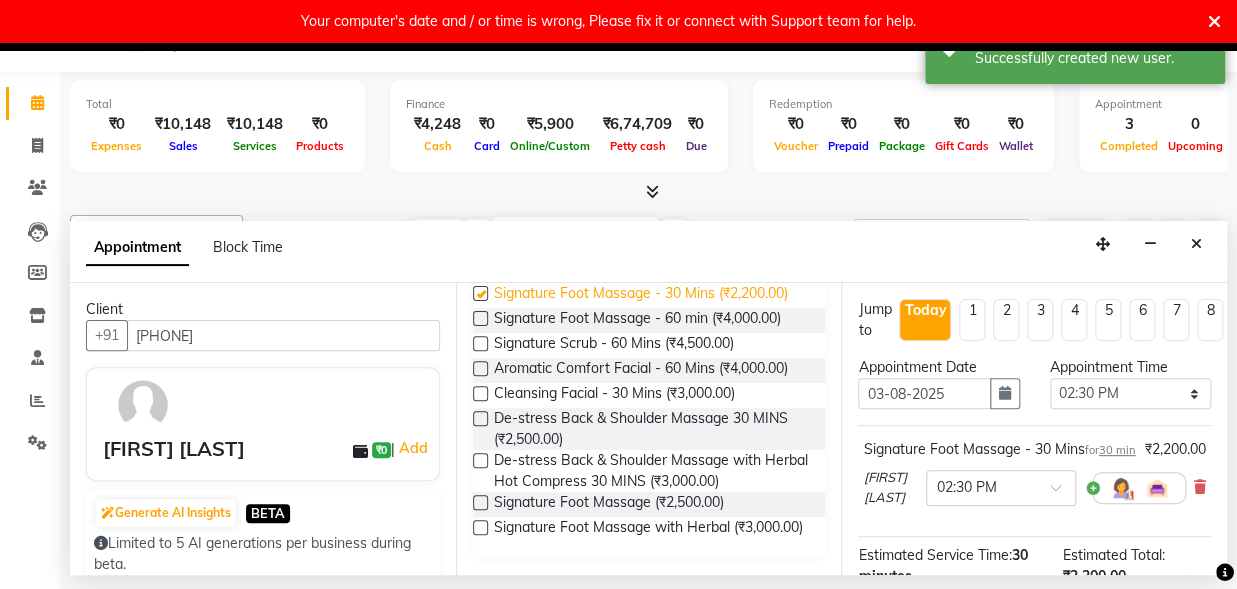 checkbox on "false" 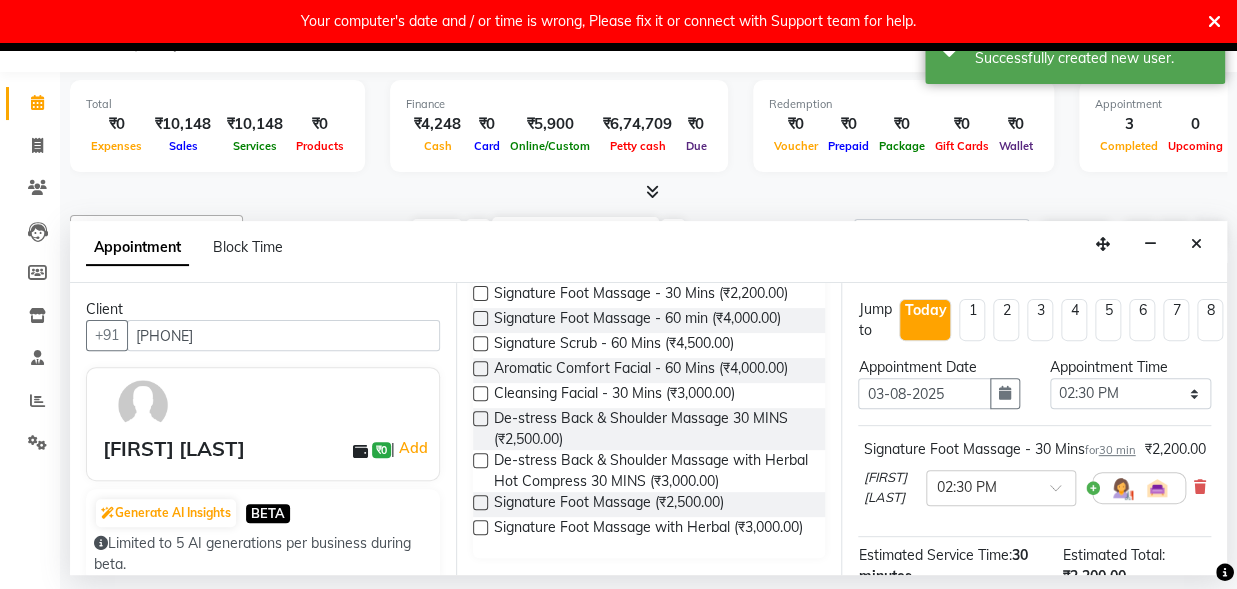 scroll, scrollTop: 311, scrollLeft: 0, axis: vertical 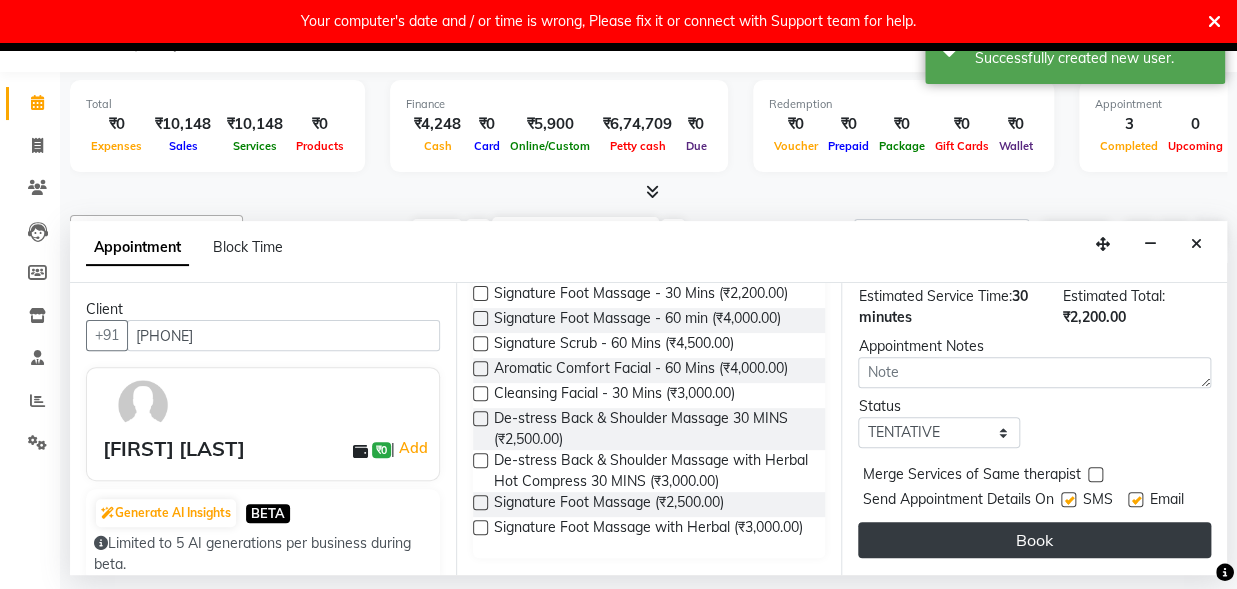 click on "Book" at bounding box center [1034, 540] 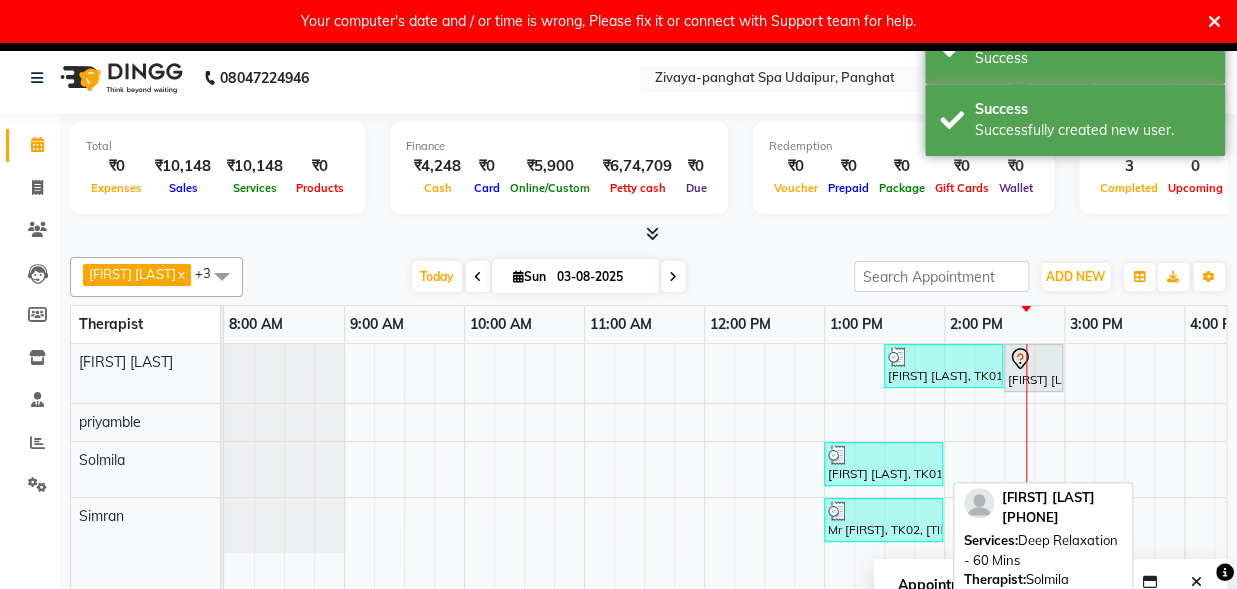 scroll, scrollTop: 0, scrollLeft: 0, axis: both 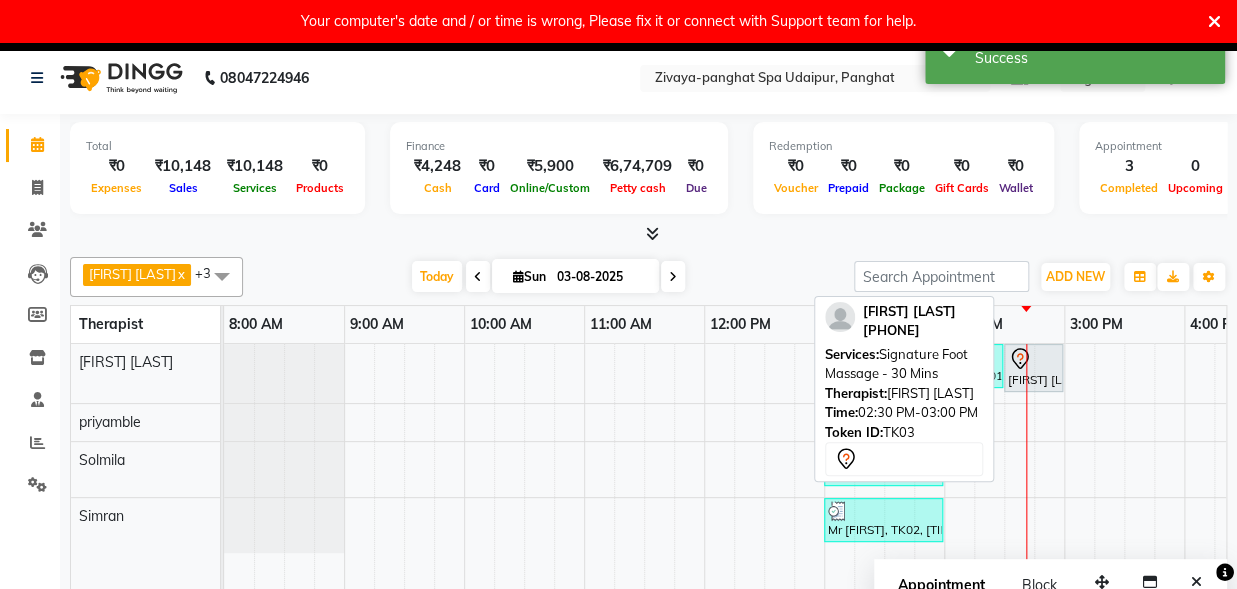 click on "[FIRST] [LAST], TK03, 02:30 PM-03:00 PM, Signature Foot Massage - 30 Mins" at bounding box center (1033, 368) 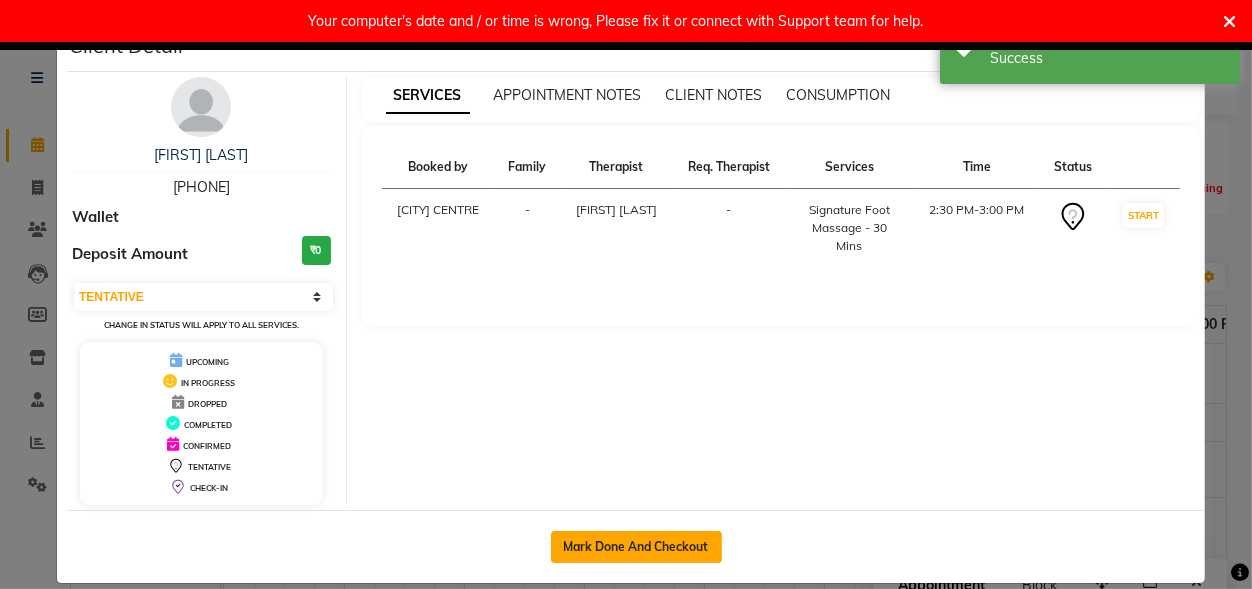 click on "Mark Done And Checkout" 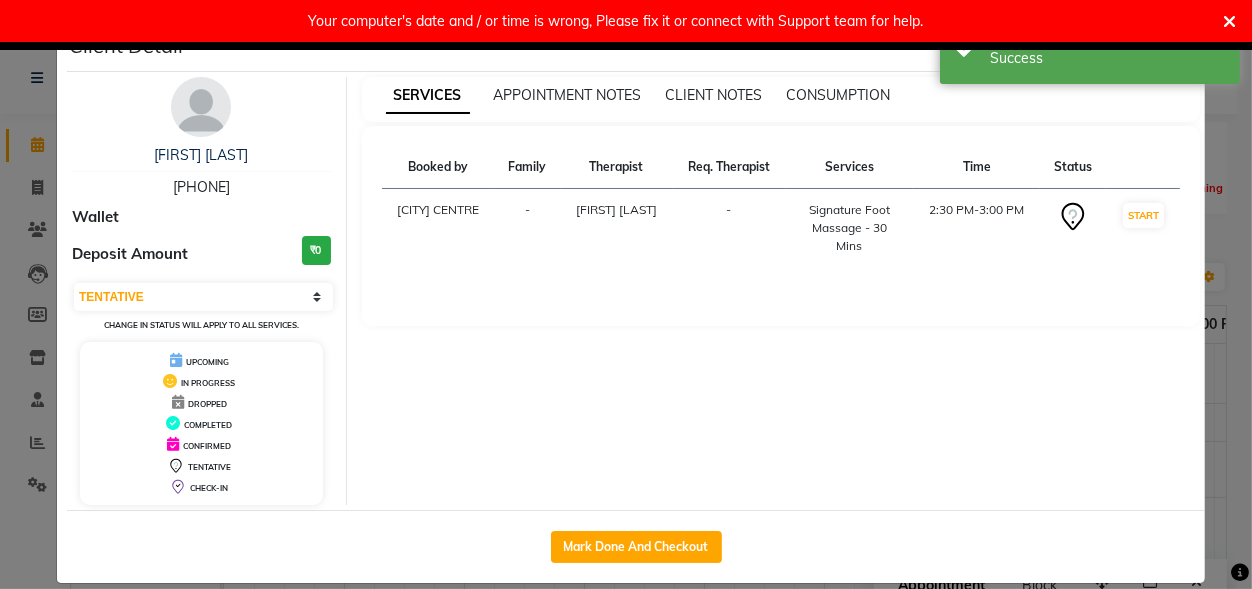 select on "6945" 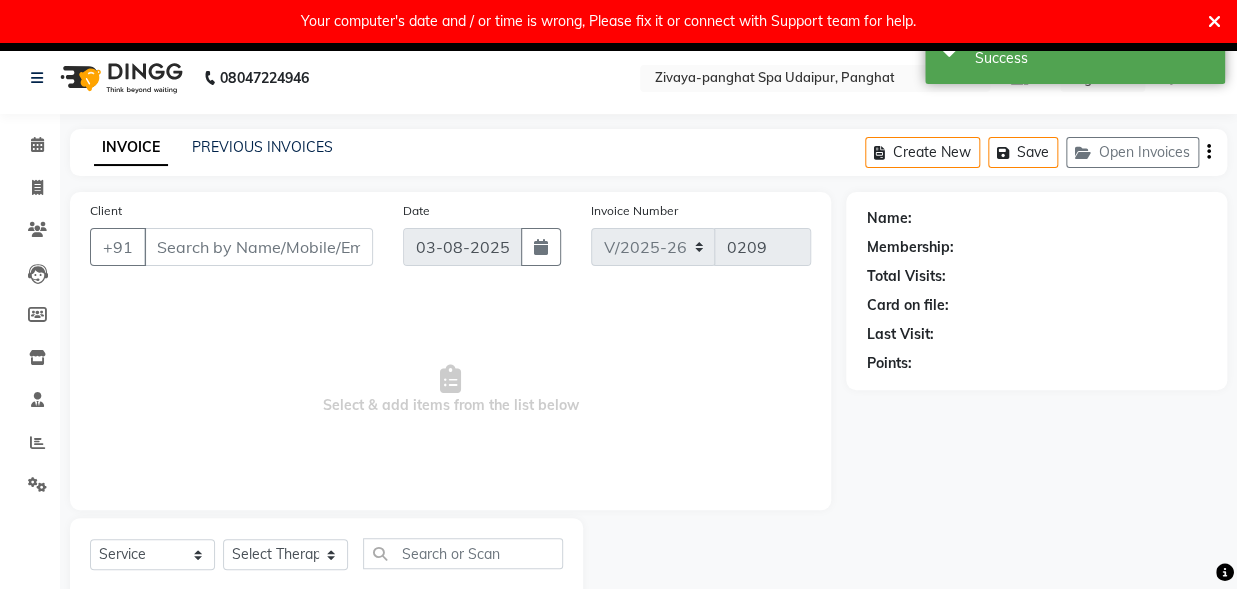 type on "[PHONE]" 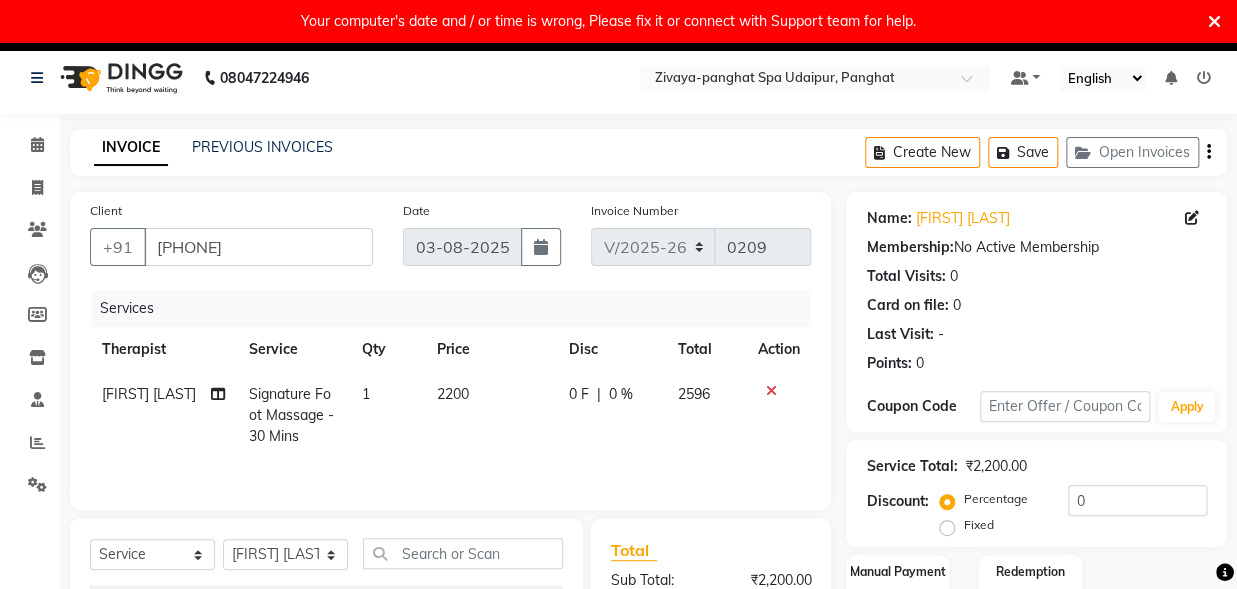 click on "Fixed" 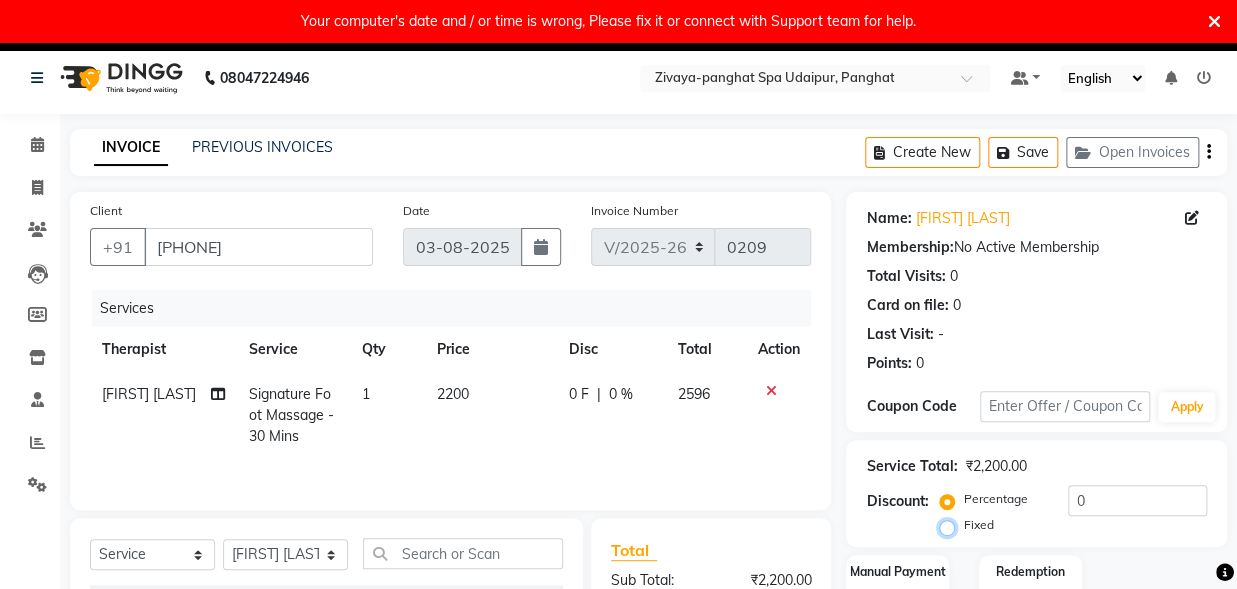 click on "Fixed" at bounding box center [951, 525] 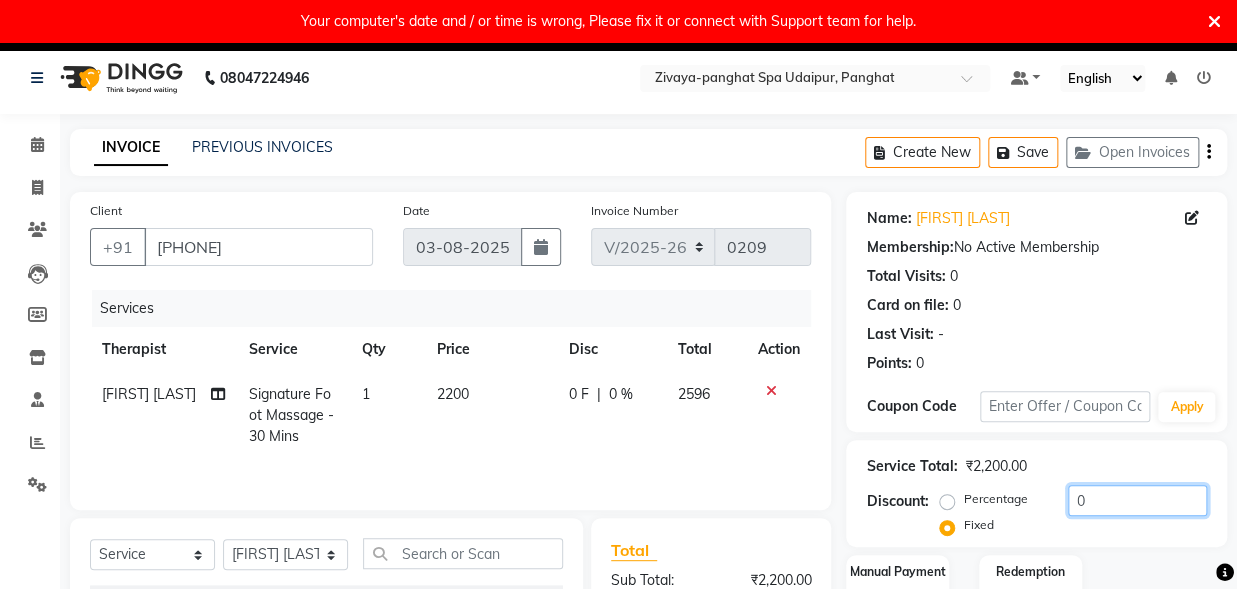 click on "0" 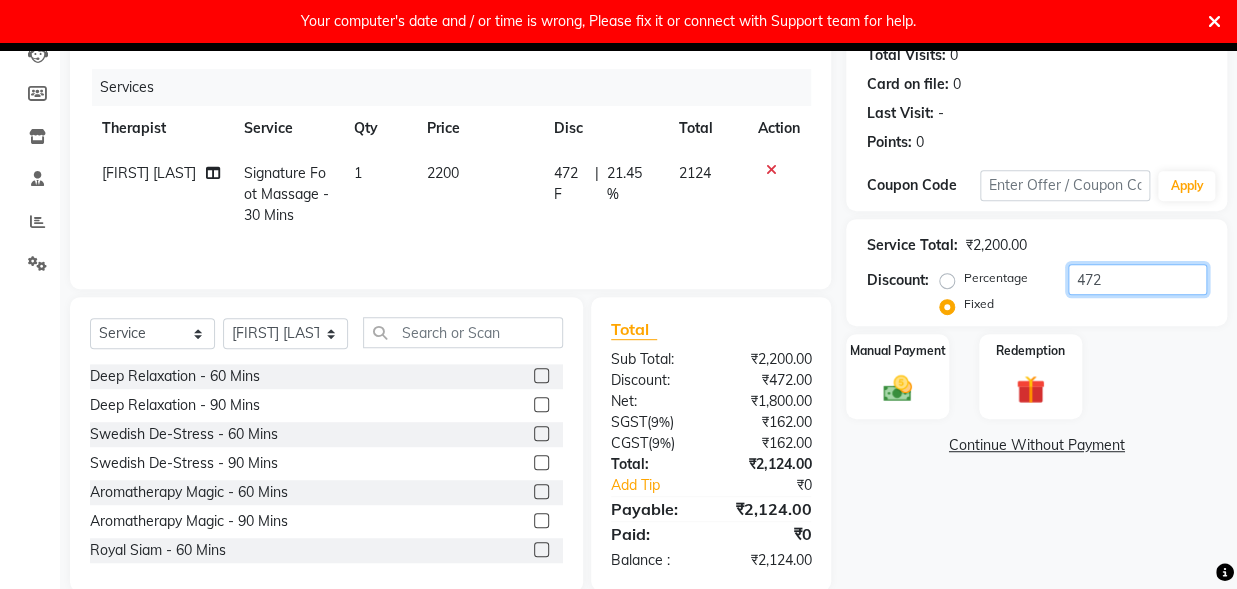 scroll, scrollTop: 253, scrollLeft: 0, axis: vertical 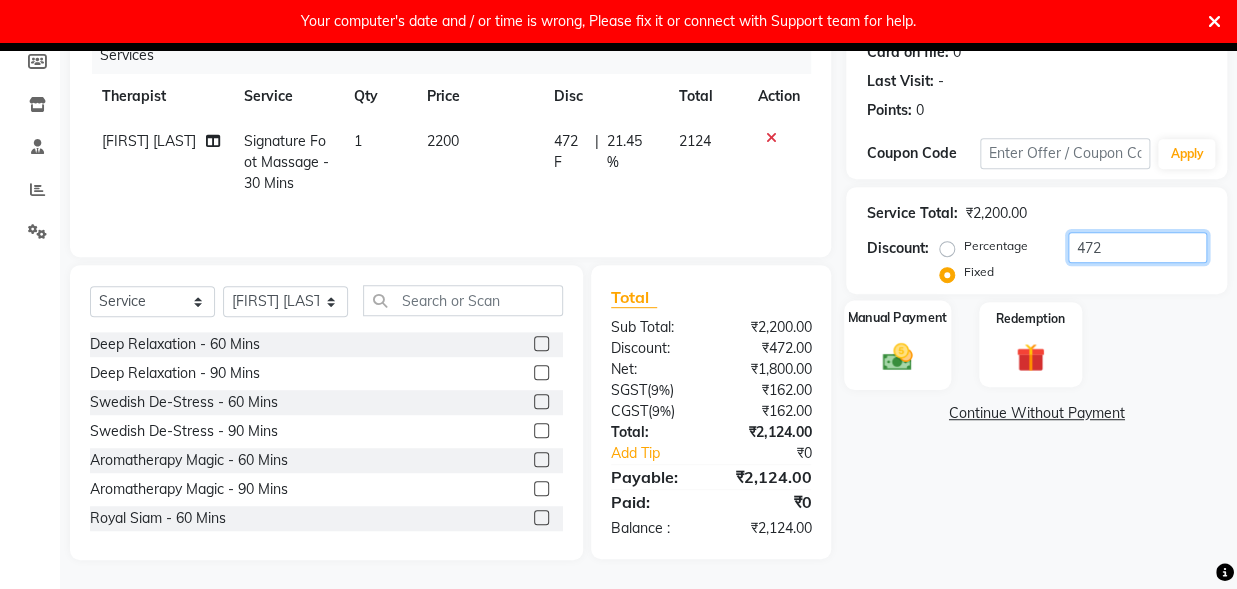 type on "472" 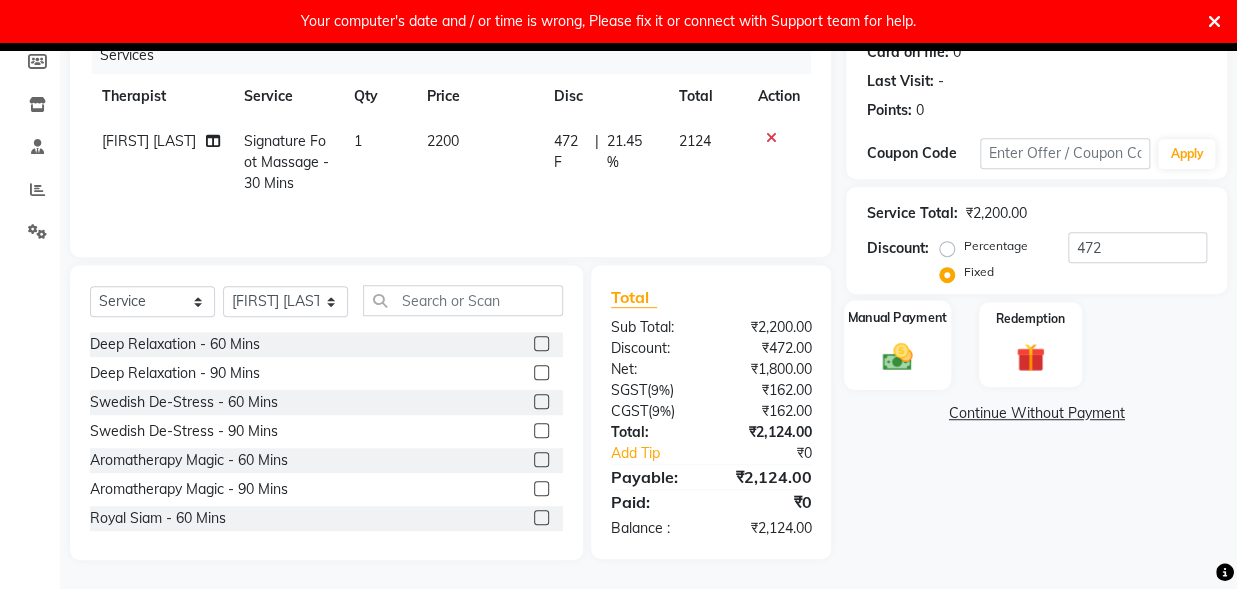 click 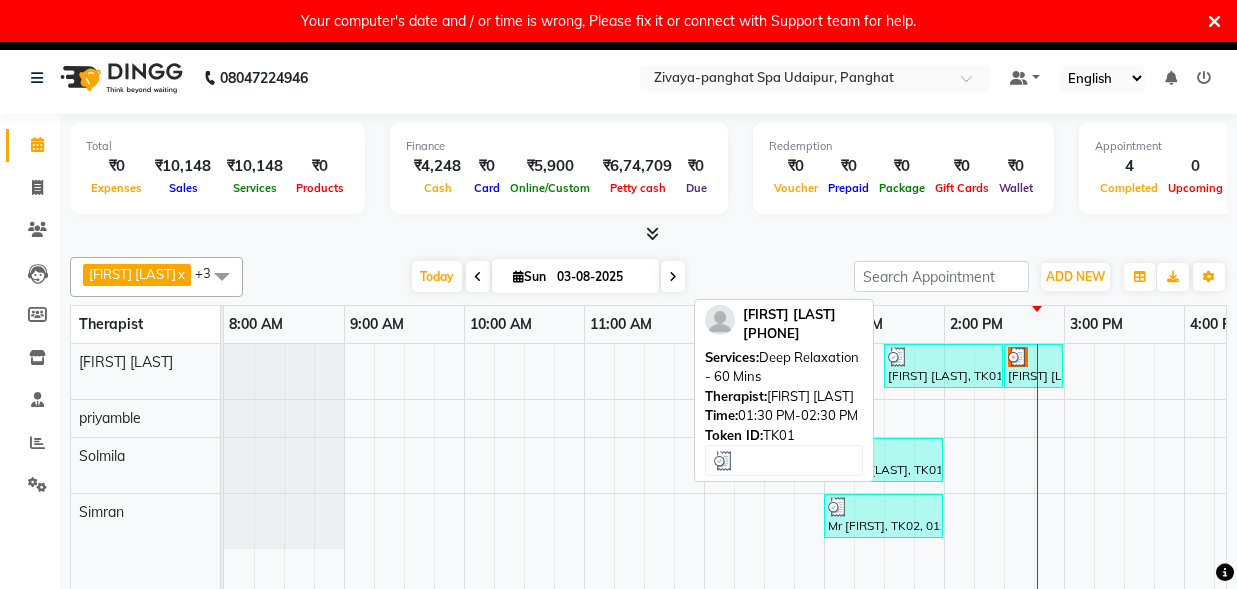 scroll, scrollTop: 0, scrollLeft: 0, axis: both 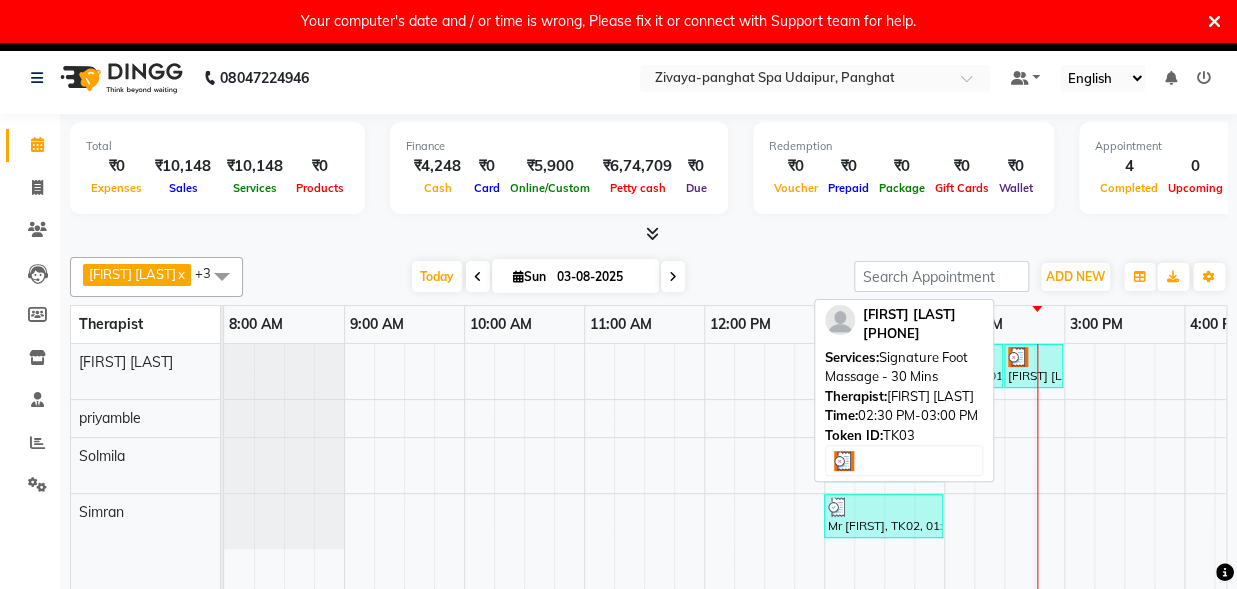 click on "[FIRST] [LAST], TK03, 02:30 PM-03:00 PM, Signature Foot Massage - 30 Mins" at bounding box center [1033, 366] 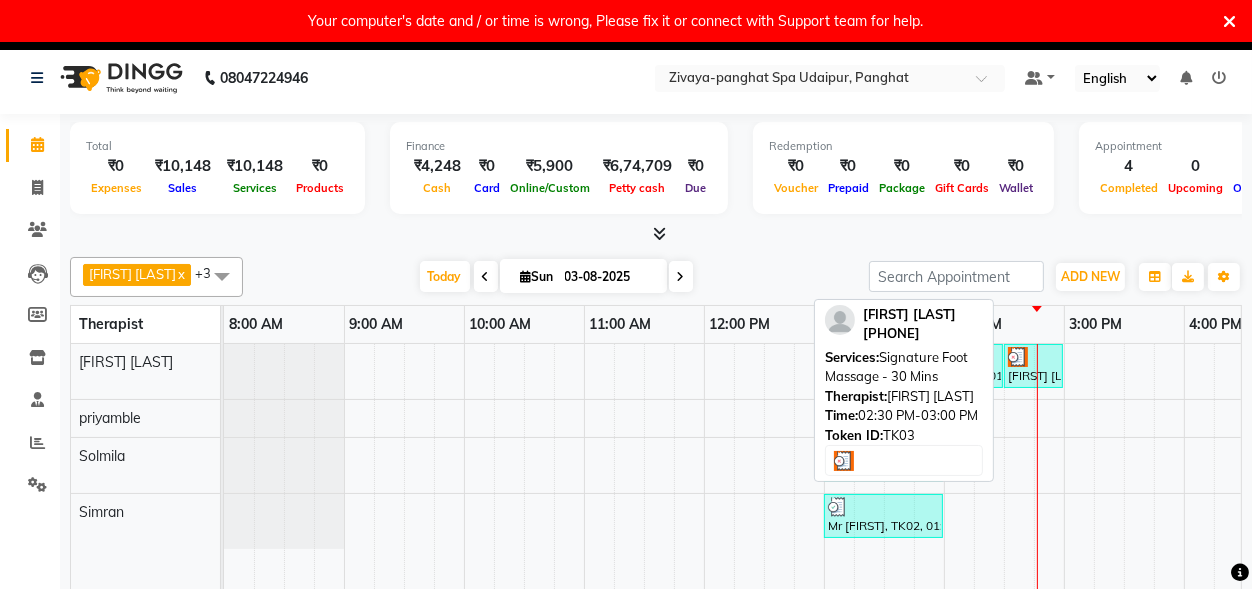 select on "3" 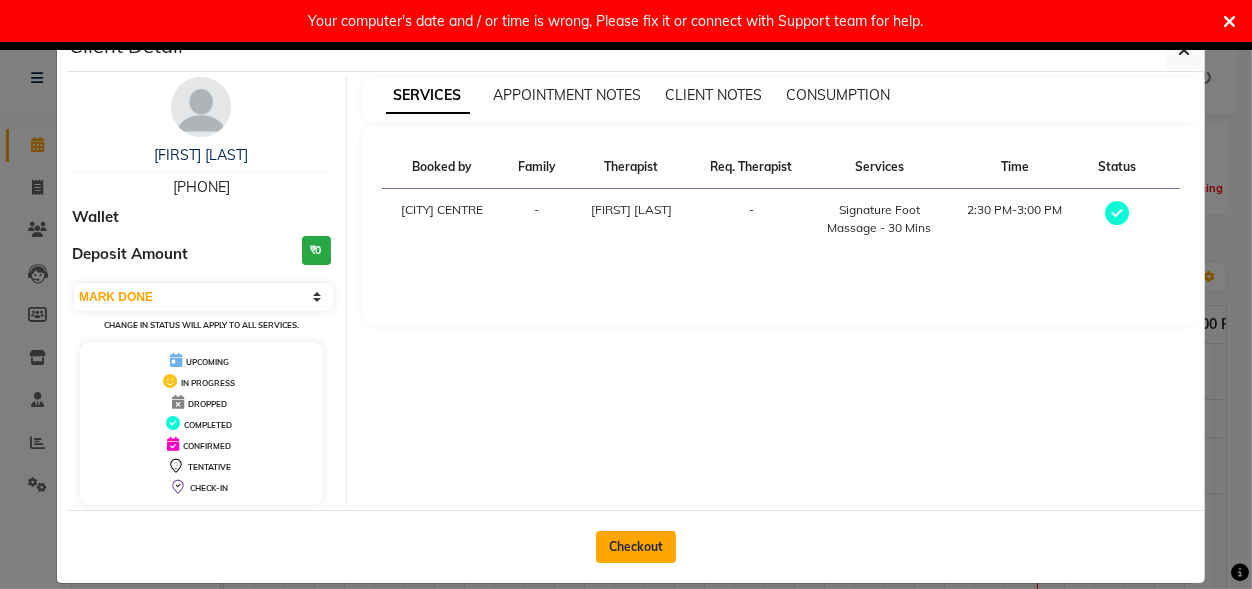 click on "Checkout" 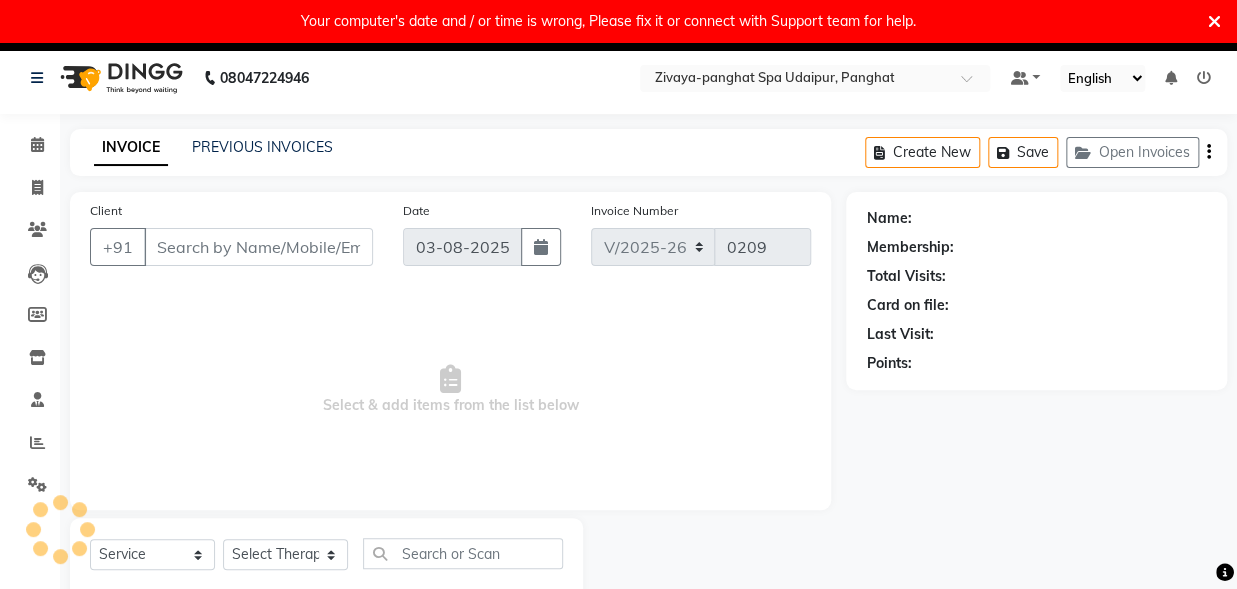 type on "[PHONE]" 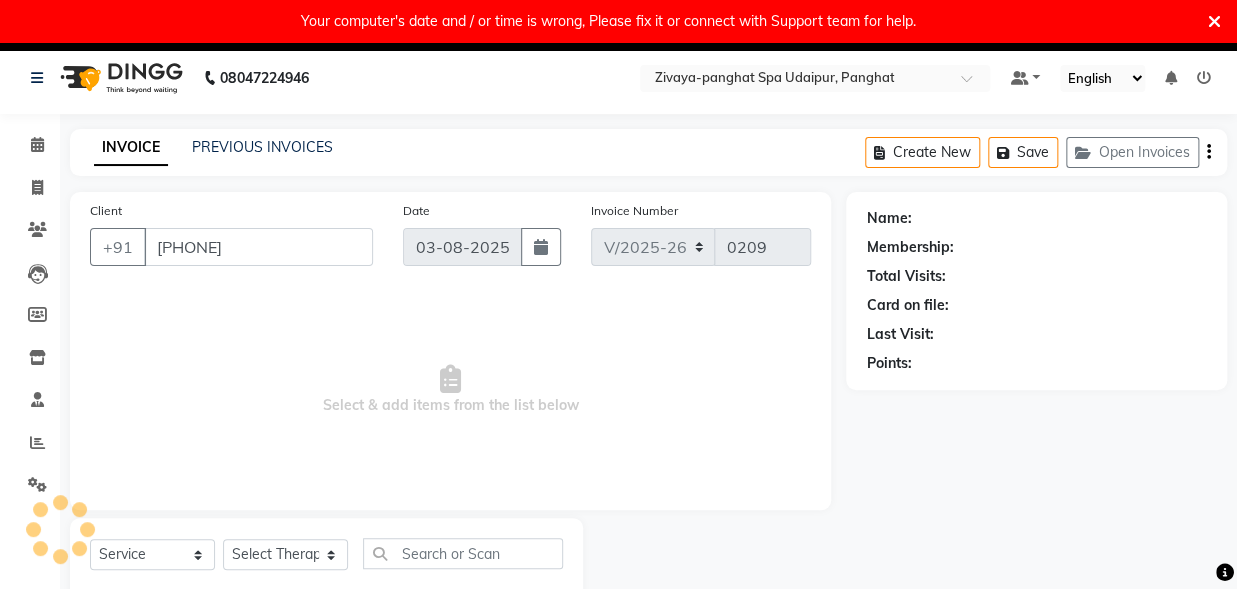 select on "54828" 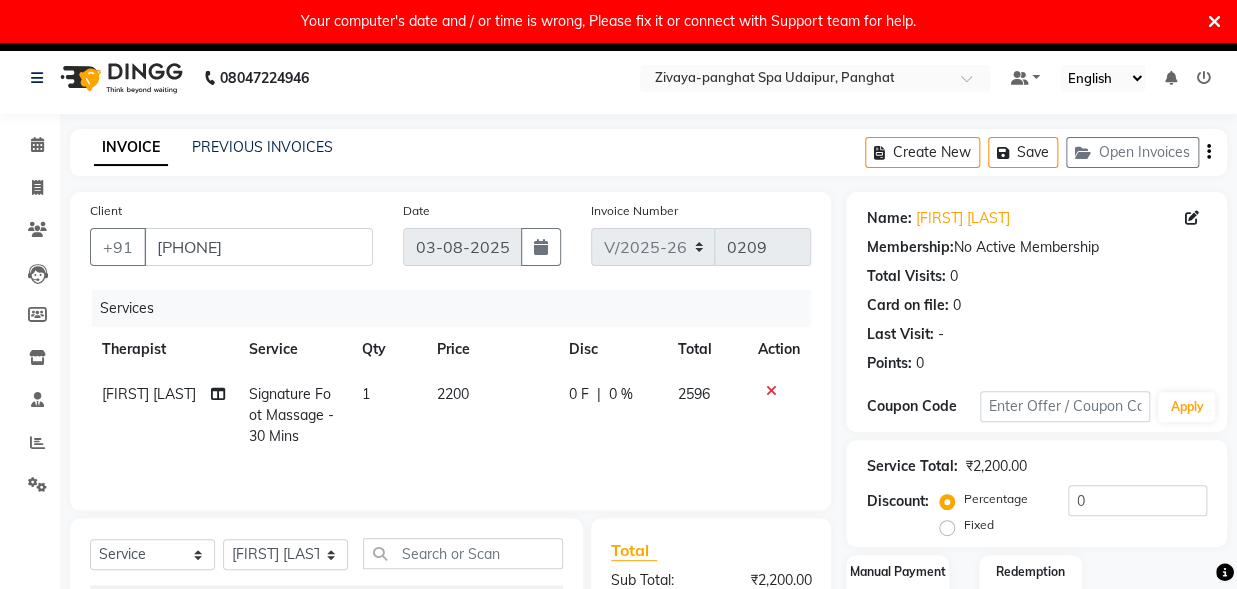 drag, startPoint x: 953, startPoint y: 523, endPoint x: 966, endPoint y: 518, distance: 13.928389 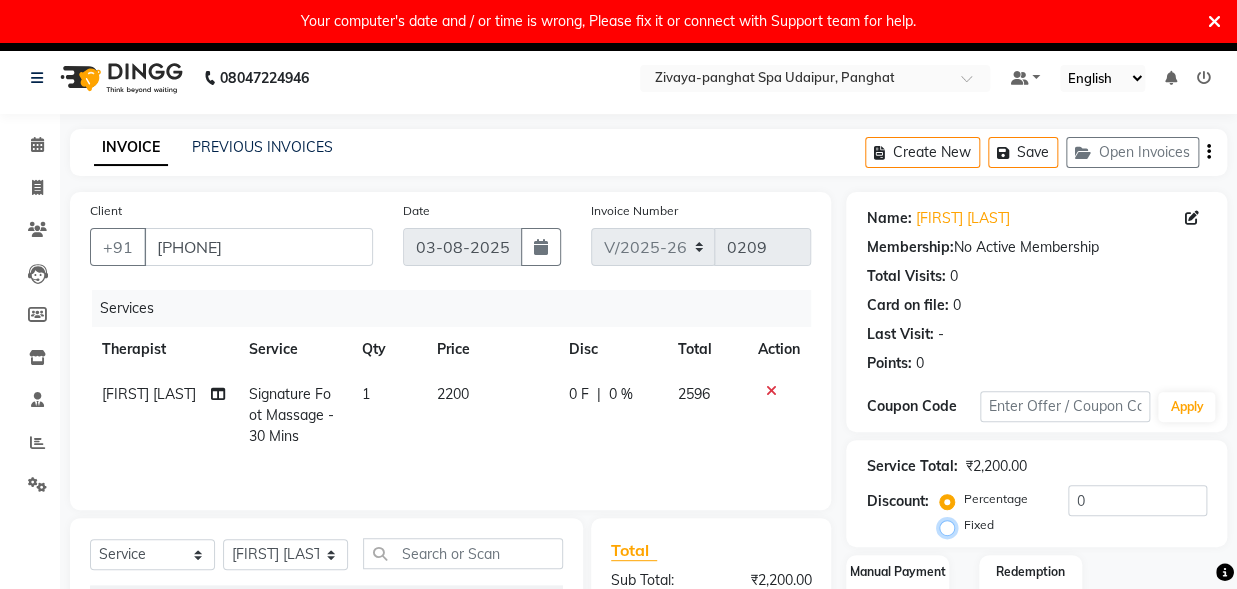 click on "Fixed" at bounding box center (951, 525) 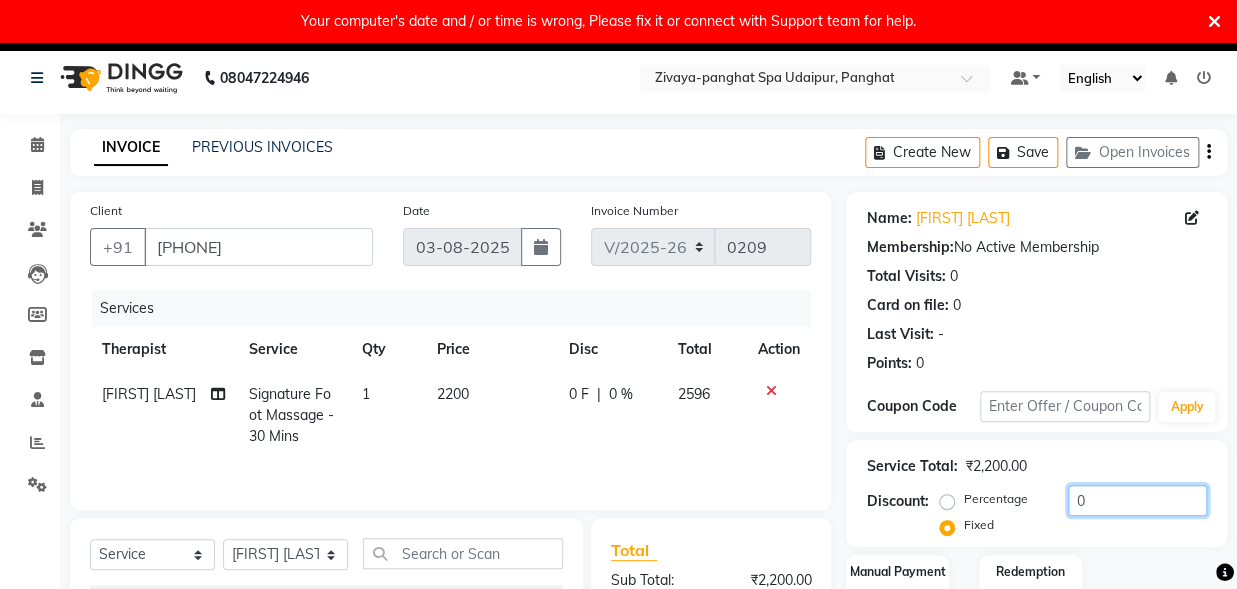click on "0" 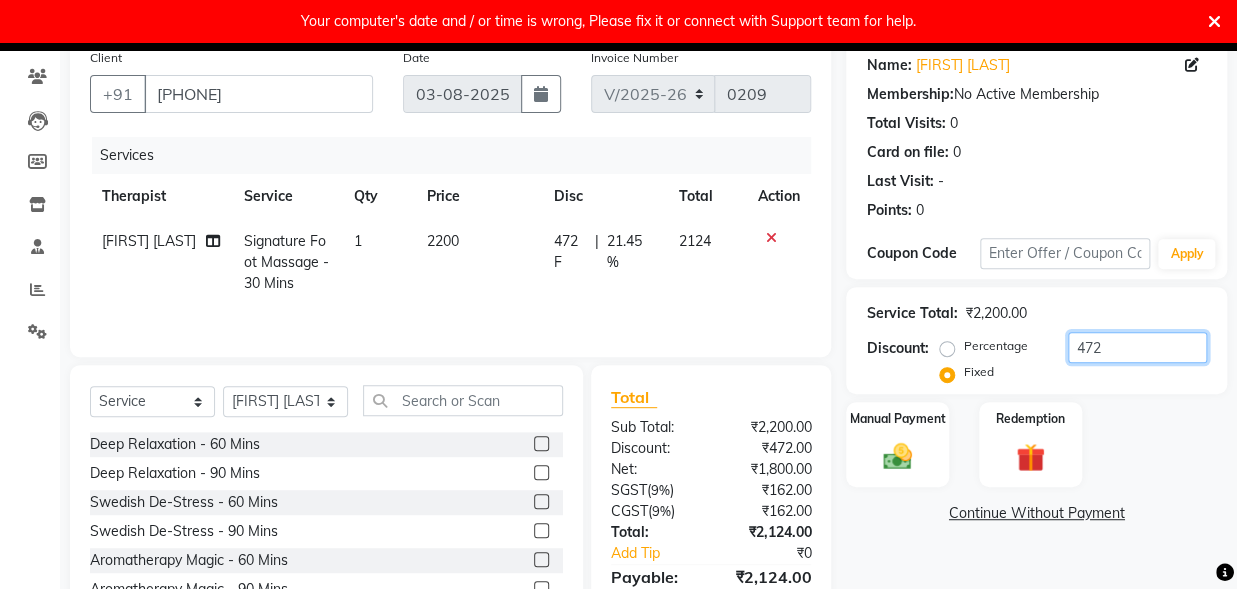 scroll, scrollTop: 253, scrollLeft: 0, axis: vertical 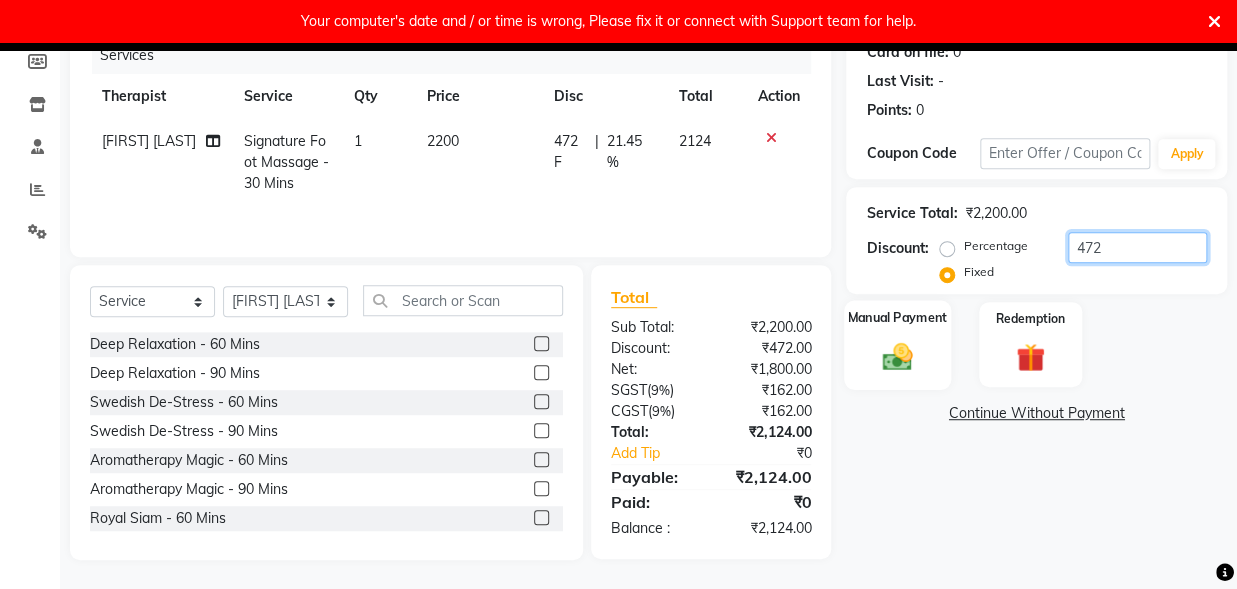 type on "472" 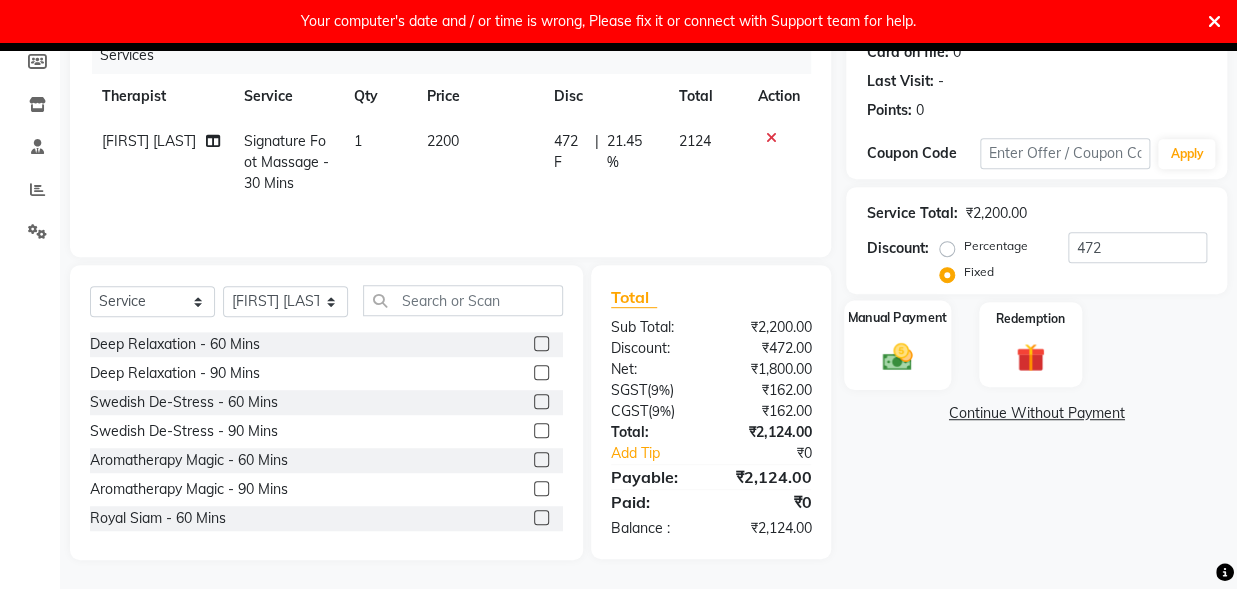 click 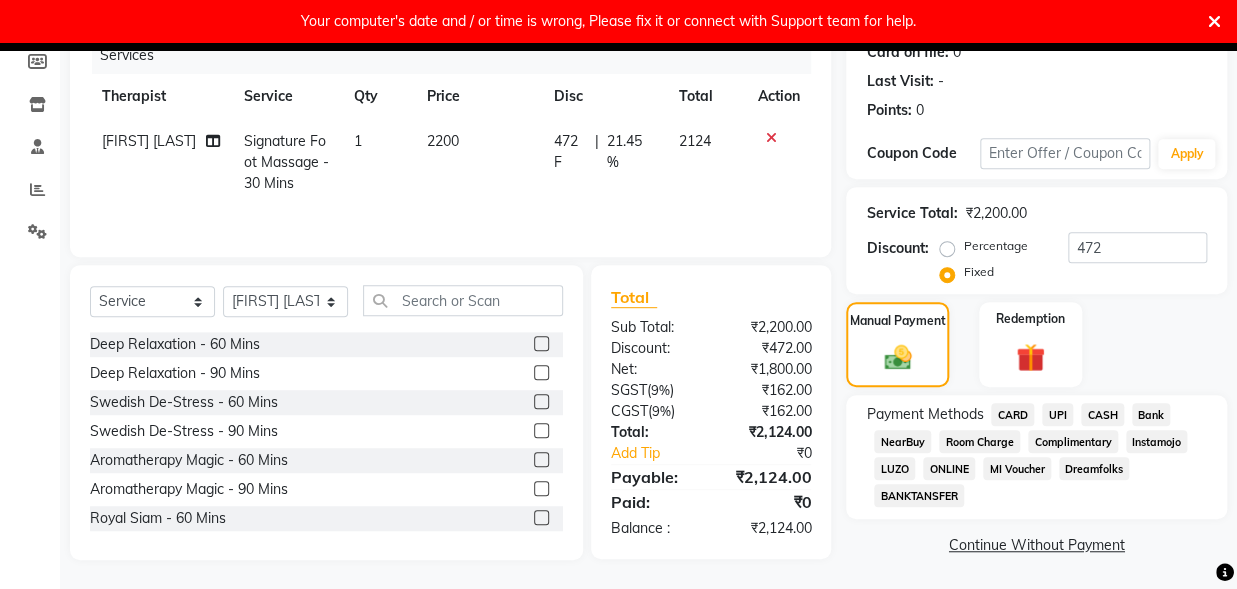 click on "UPI" 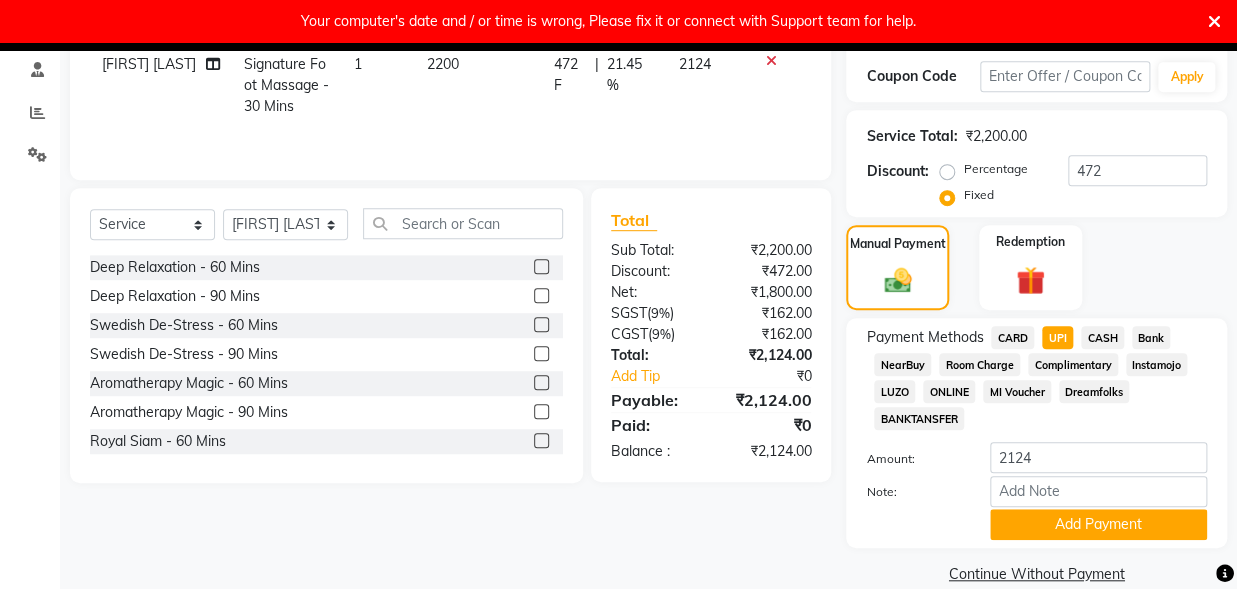 scroll, scrollTop: 358, scrollLeft: 0, axis: vertical 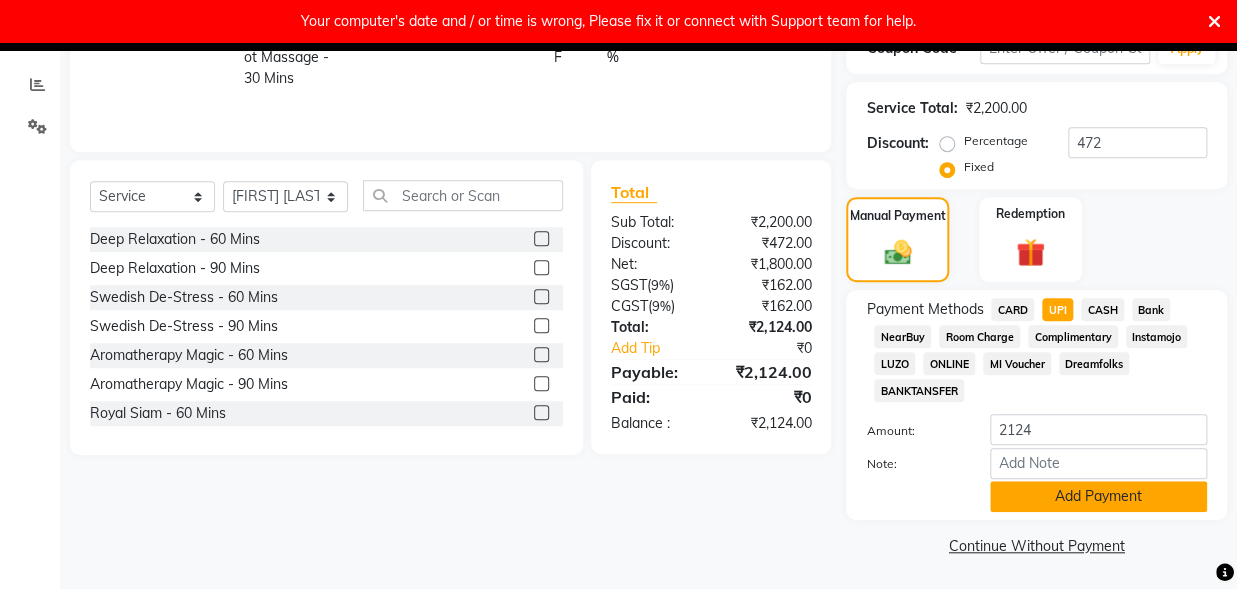 click on "Add Payment" 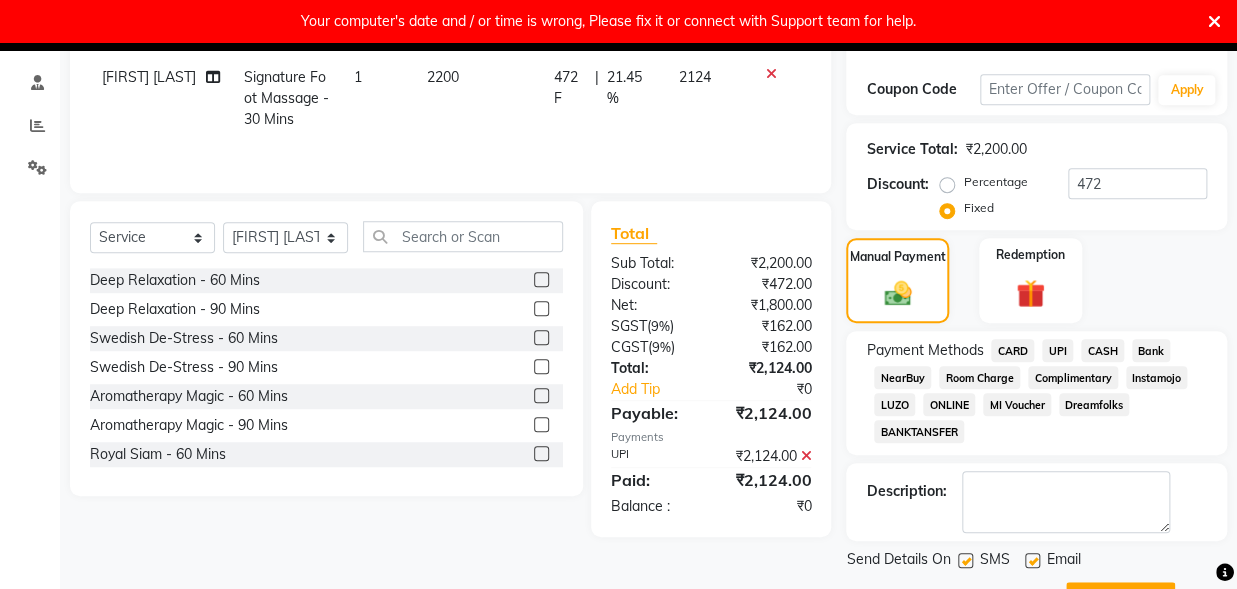 scroll, scrollTop: 405, scrollLeft: 0, axis: vertical 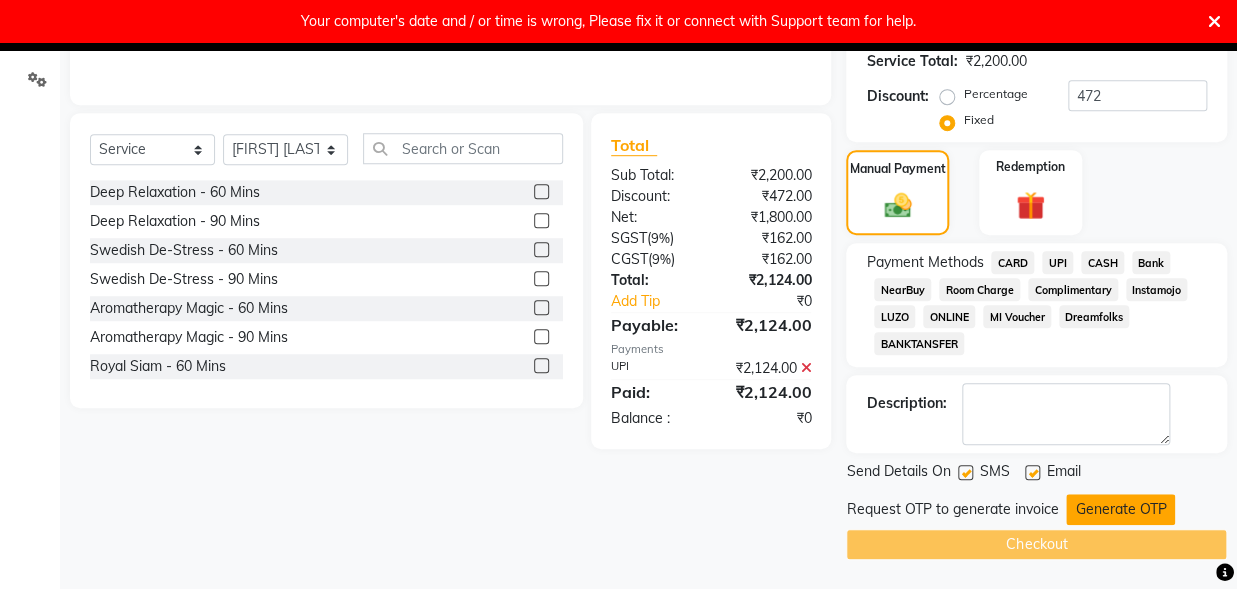 click on "Generate OTP" 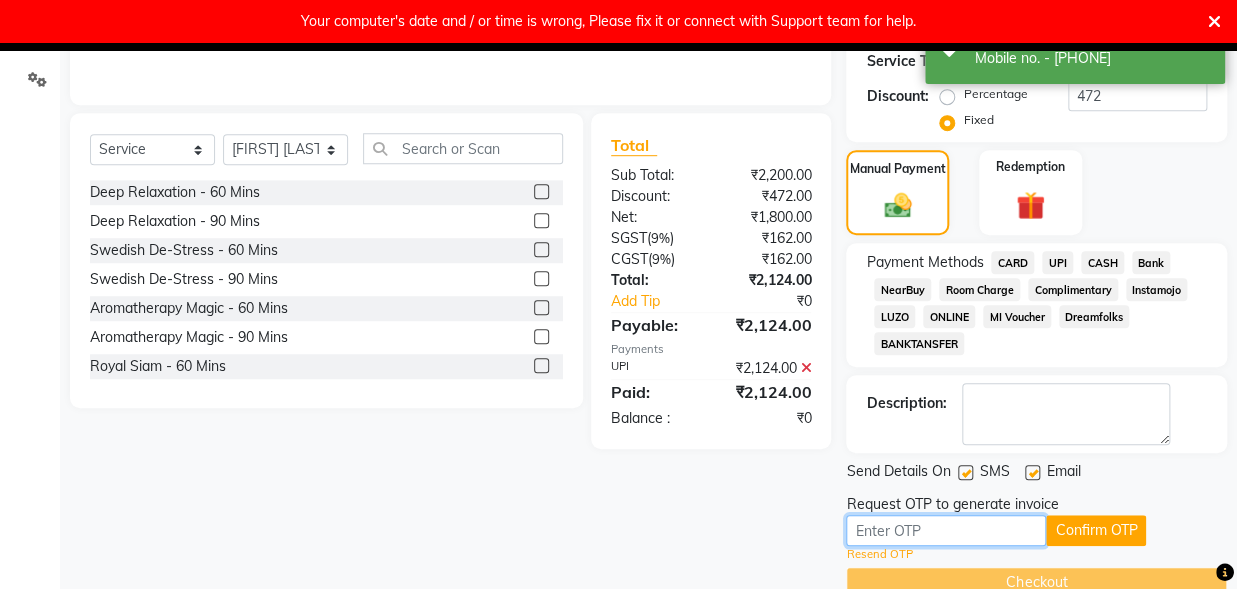 click at bounding box center (946, 530) 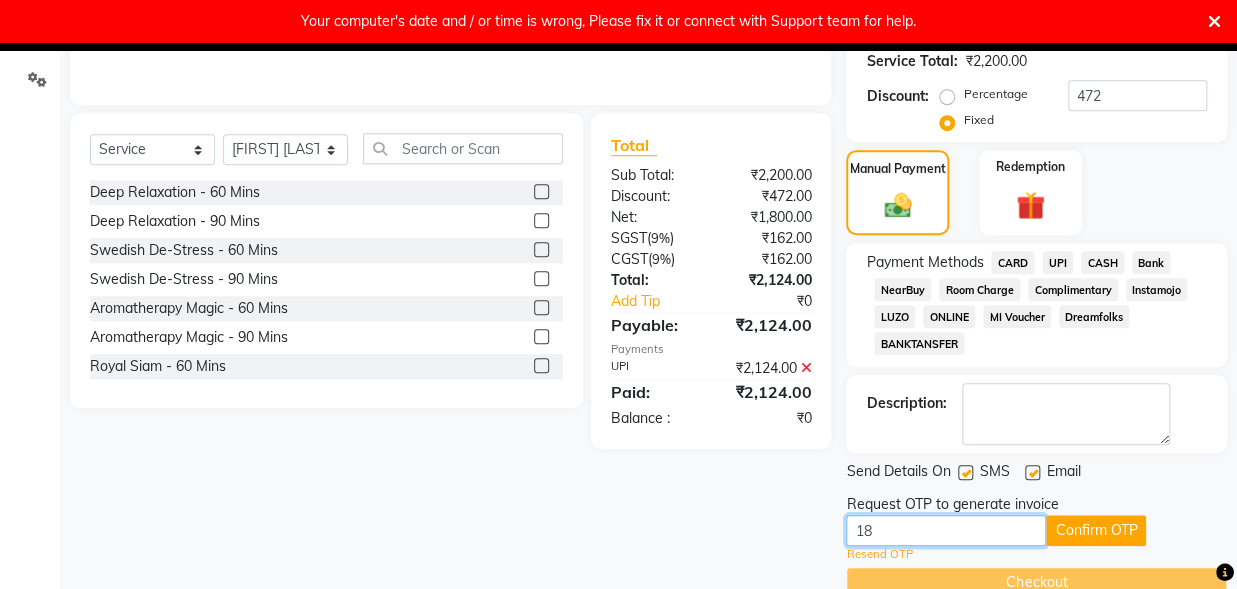 type on "1" 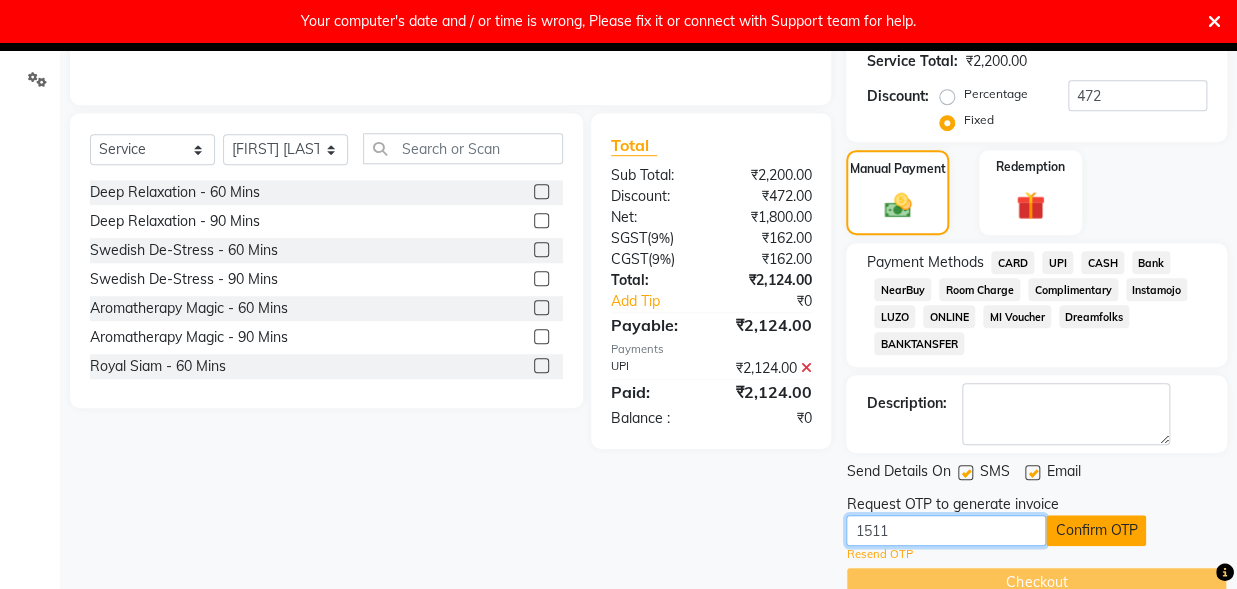type on "1511" 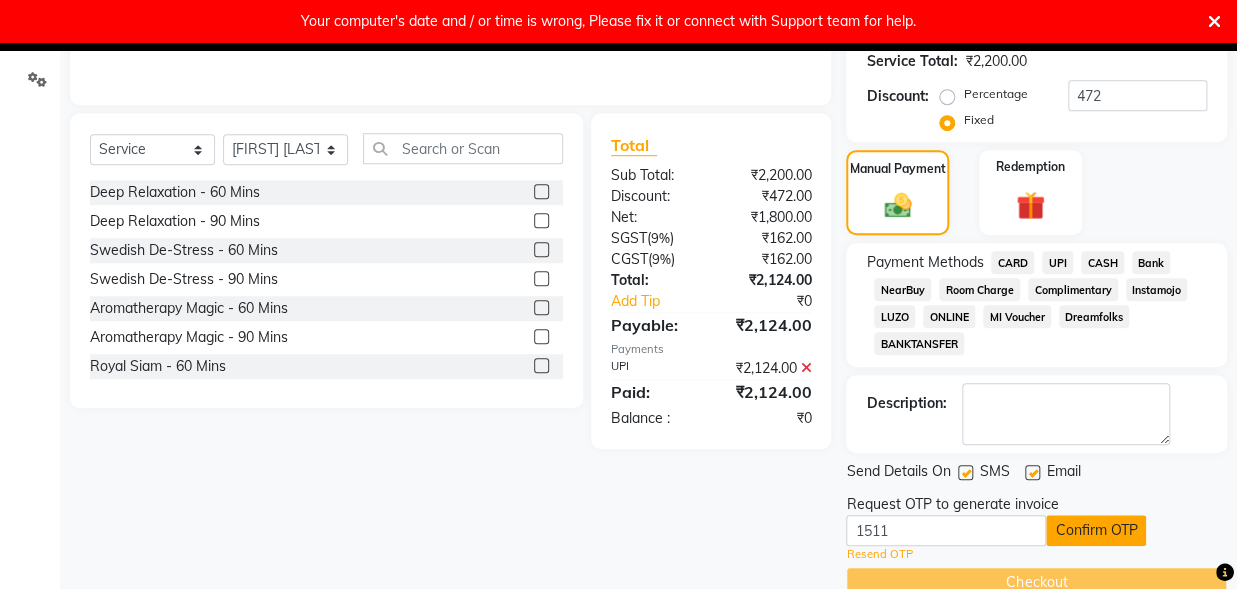 click on "Confirm OTP" 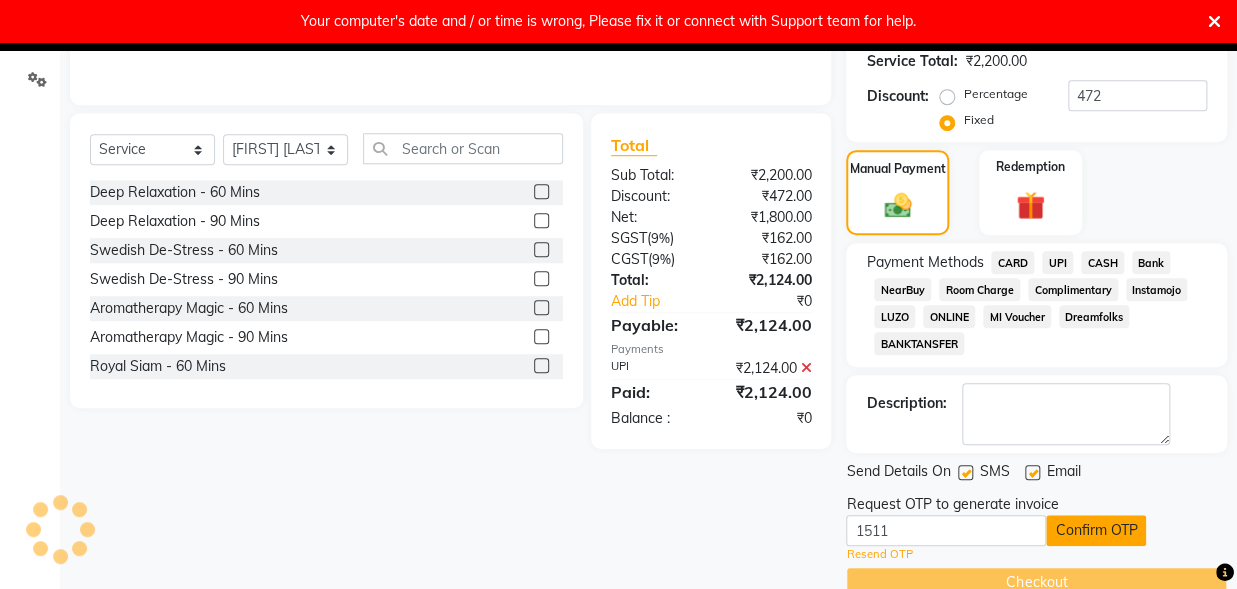 scroll, scrollTop: 366, scrollLeft: 0, axis: vertical 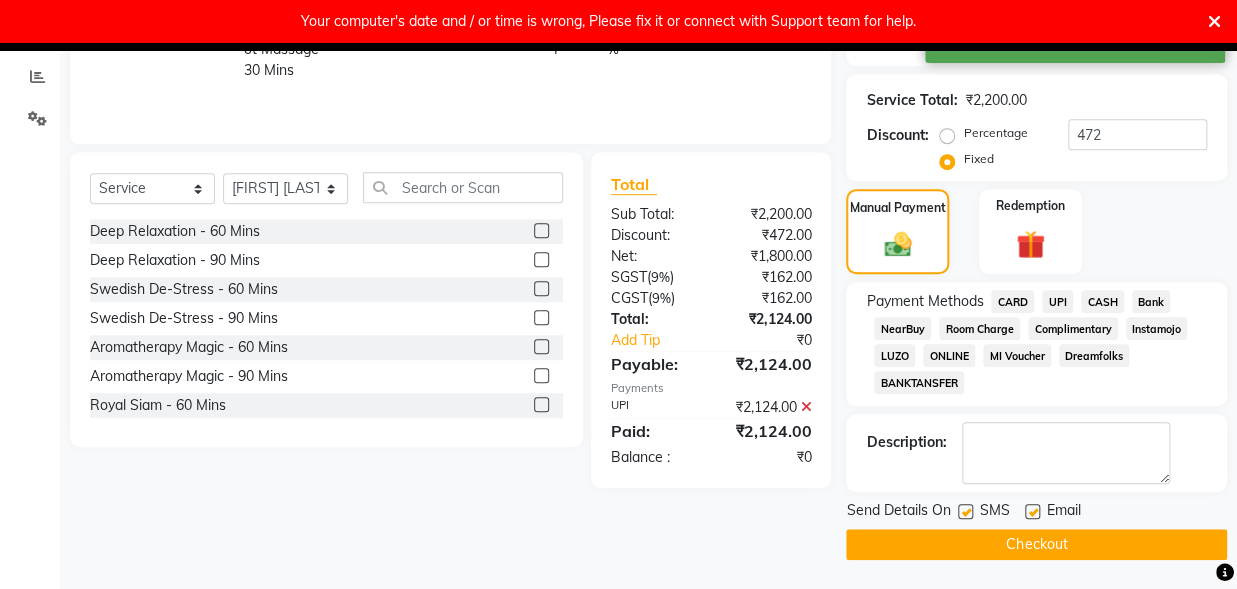 click on "Checkout" 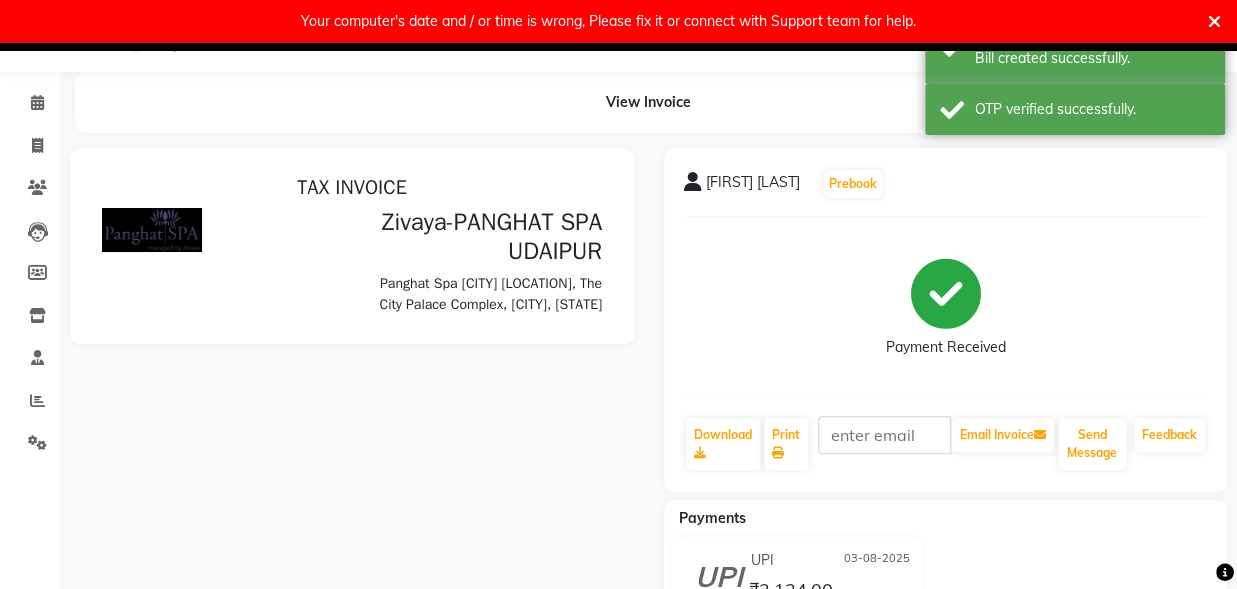 scroll, scrollTop: 0, scrollLeft: 0, axis: both 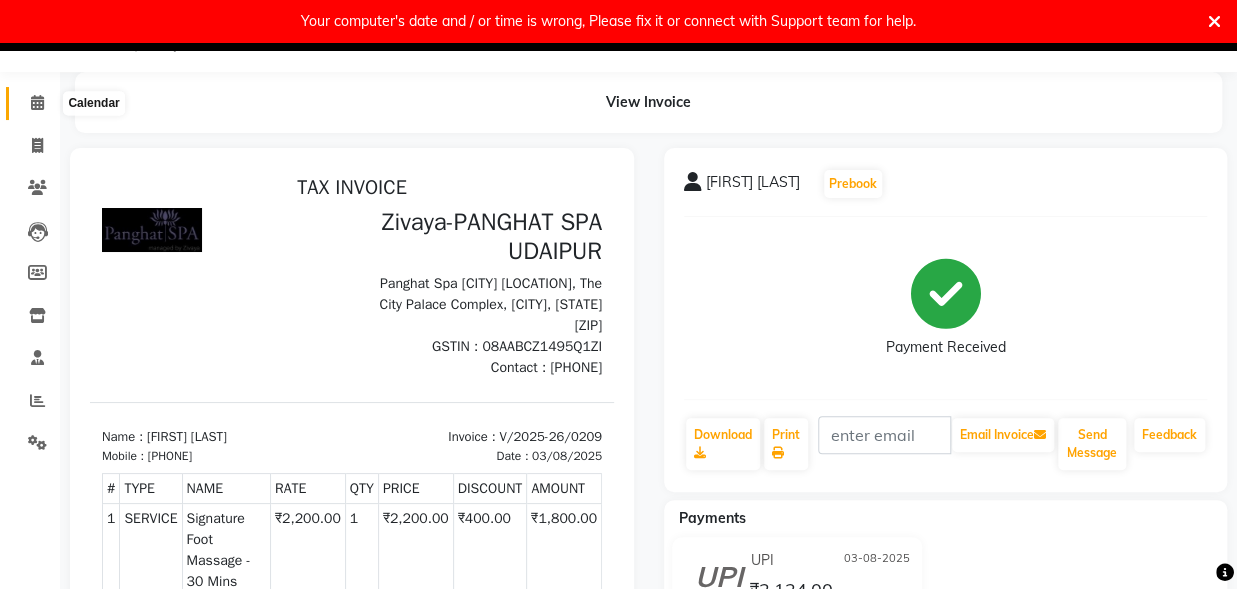 click 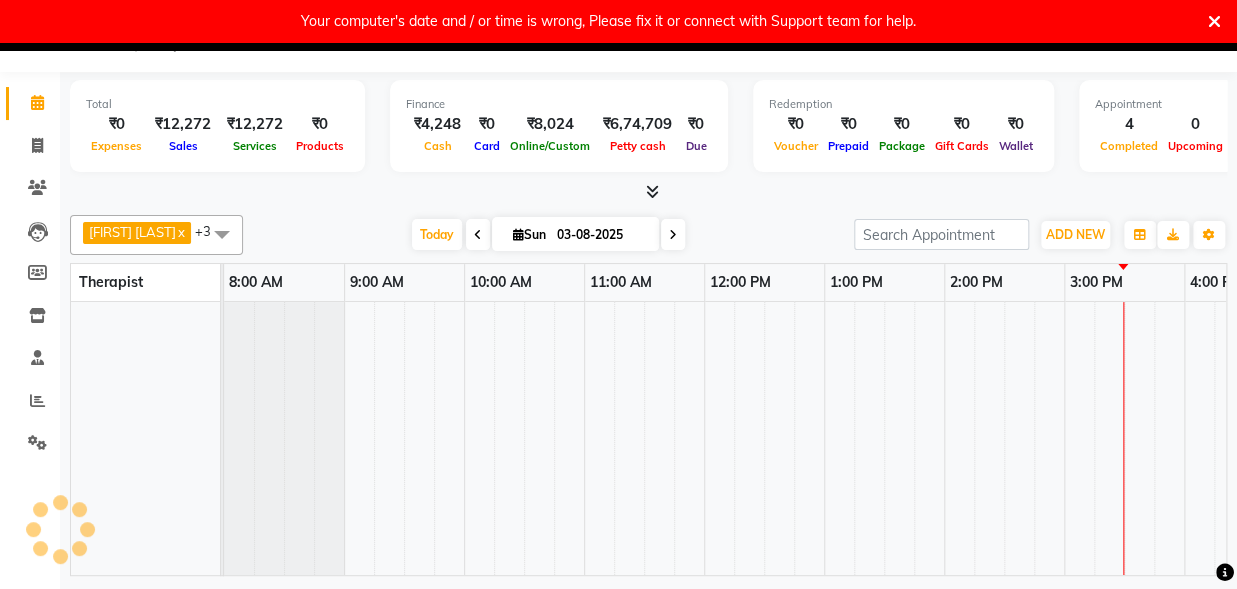 scroll, scrollTop: 0, scrollLeft: 0, axis: both 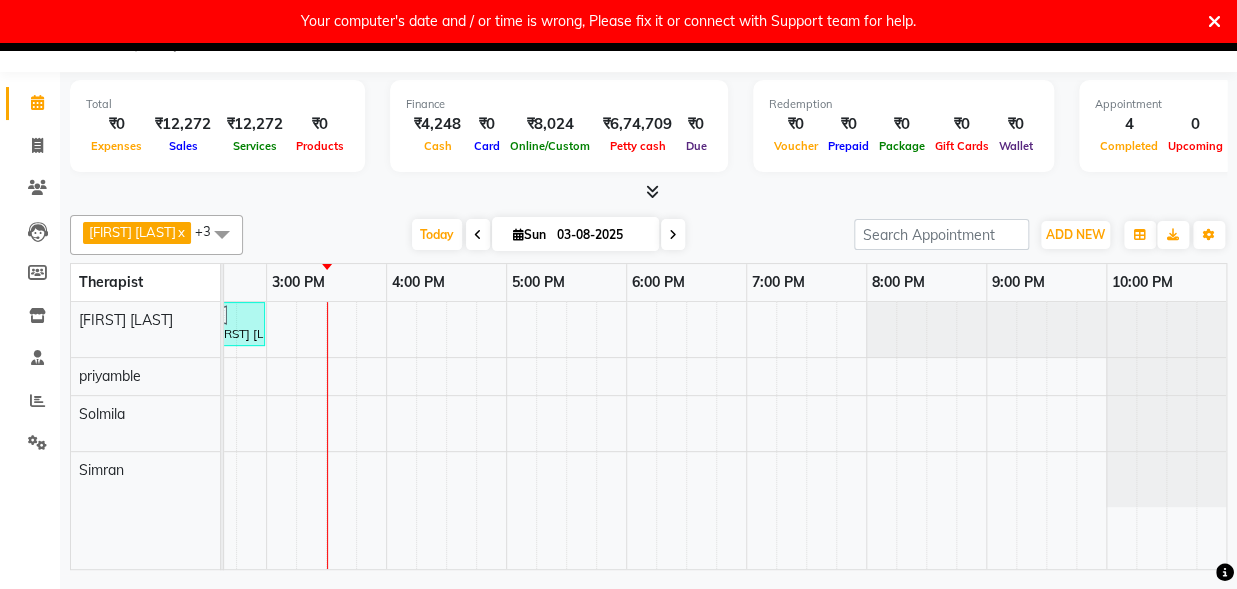 click on "03-08-2025" at bounding box center (601, 235) 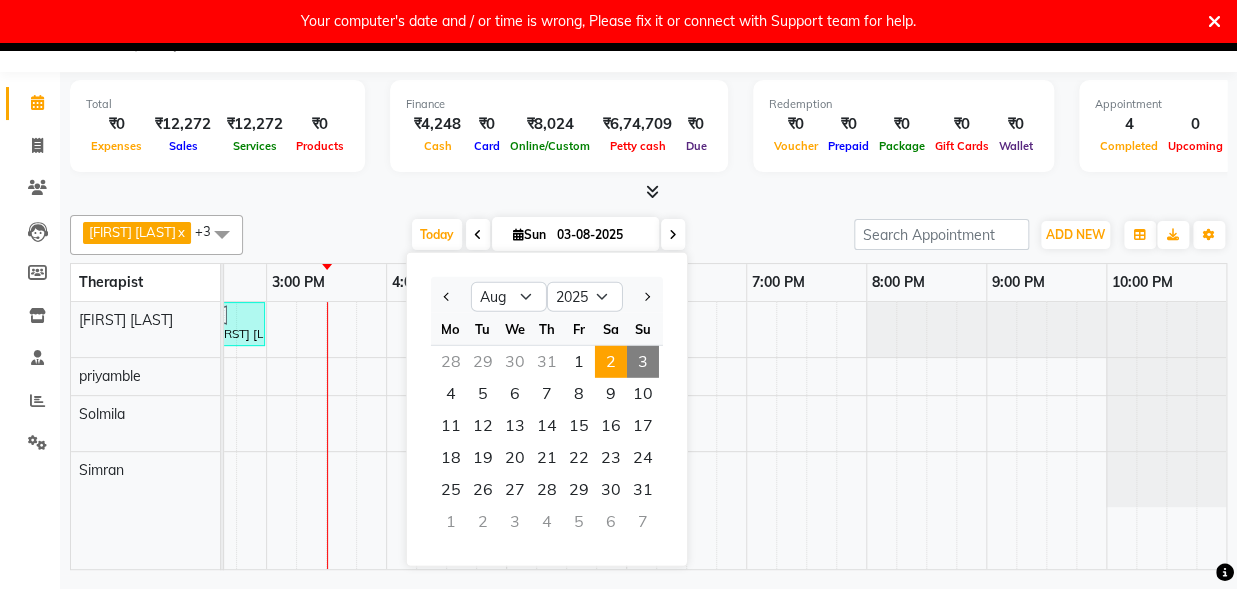 click on "2" at bounding box center [611, 362] 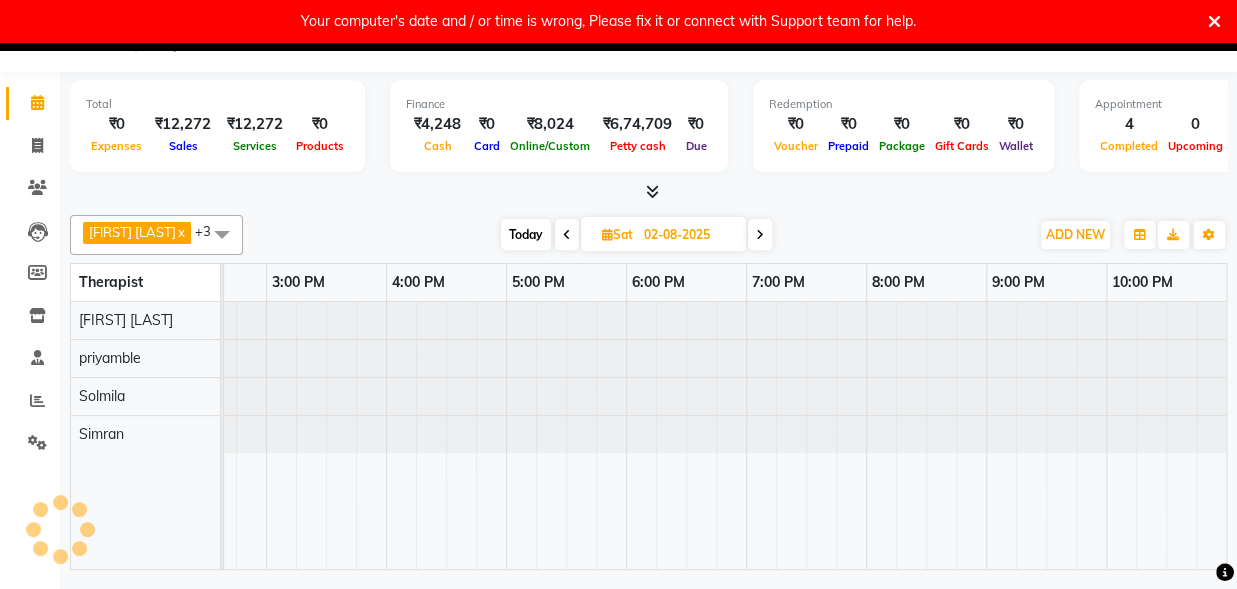scroll, scrollTop: 0, scrollLeft: 798, axis: horizontal 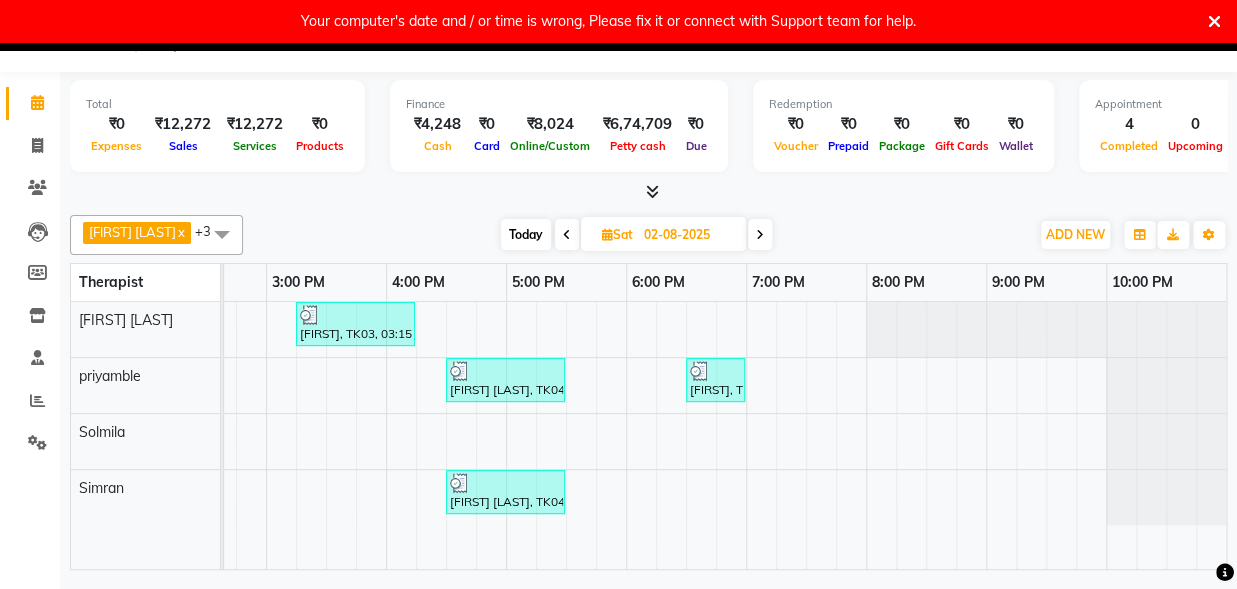 click at bounding box center (760, 235) 